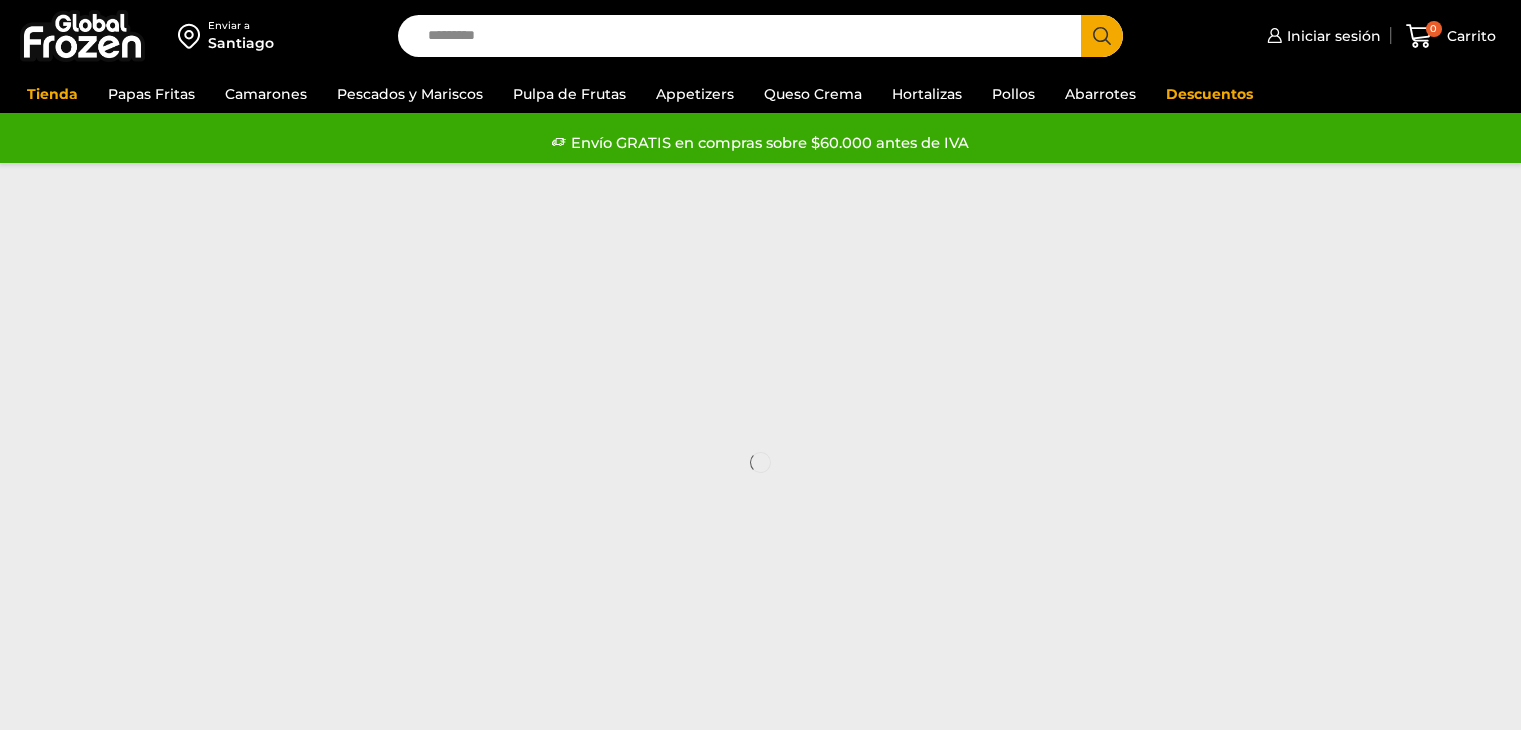 scroll, scrollTop: 0, scrollLeft: 0, axis: both 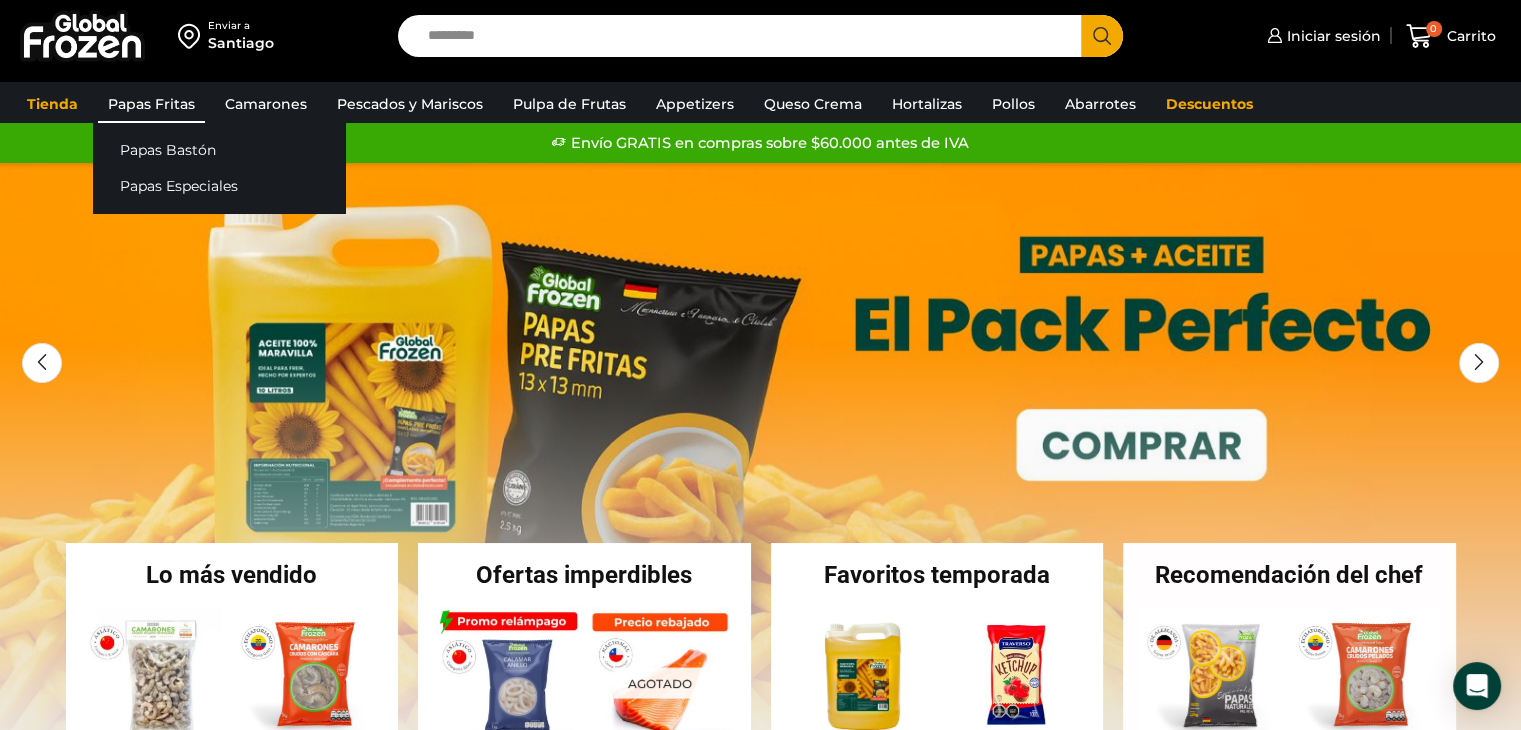 click on "Papas Fritas" at bounding box center [151, 104] 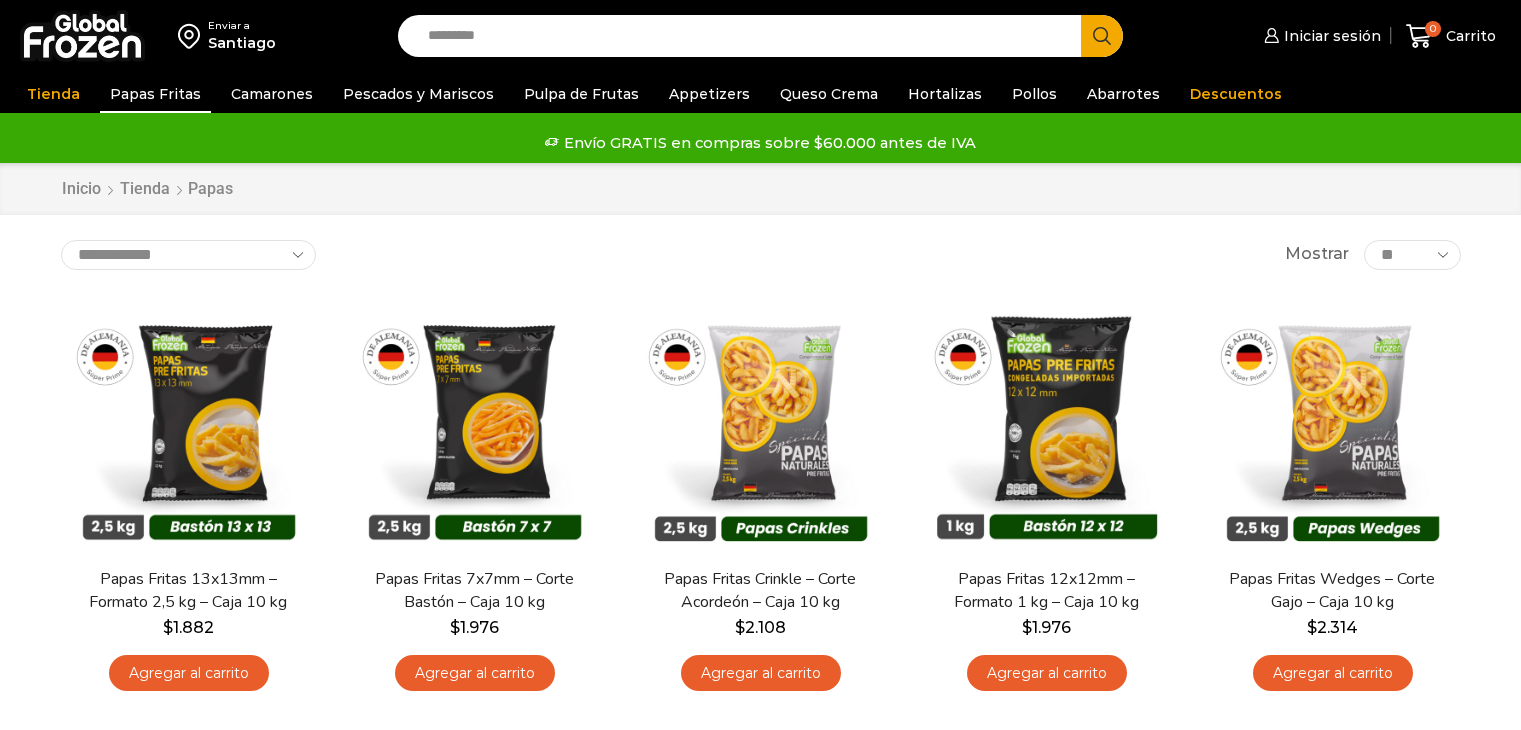 scroll, scrollTop: 0, scrollLeft: 0, axis: both 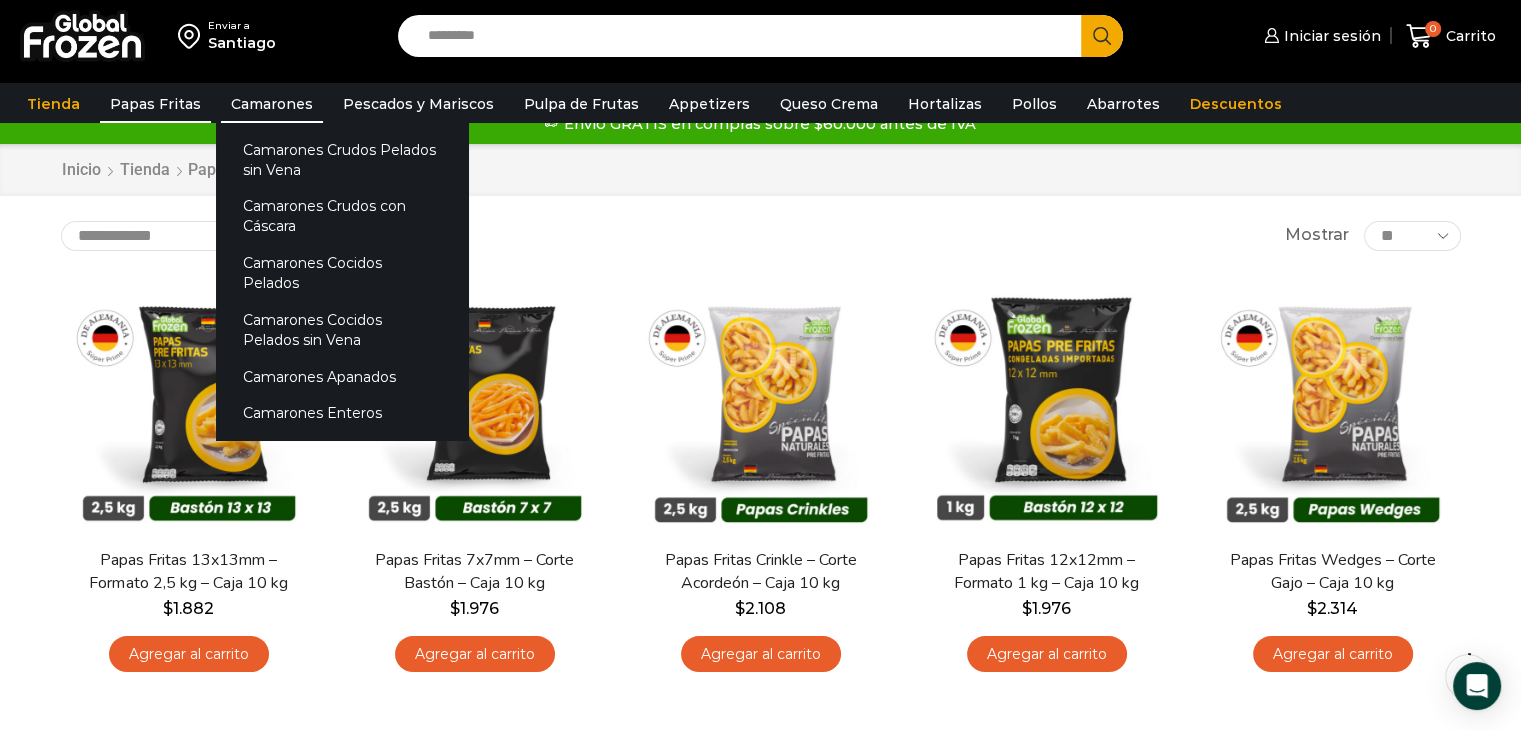 click on "Camarones" at bounding box center (272, 104) 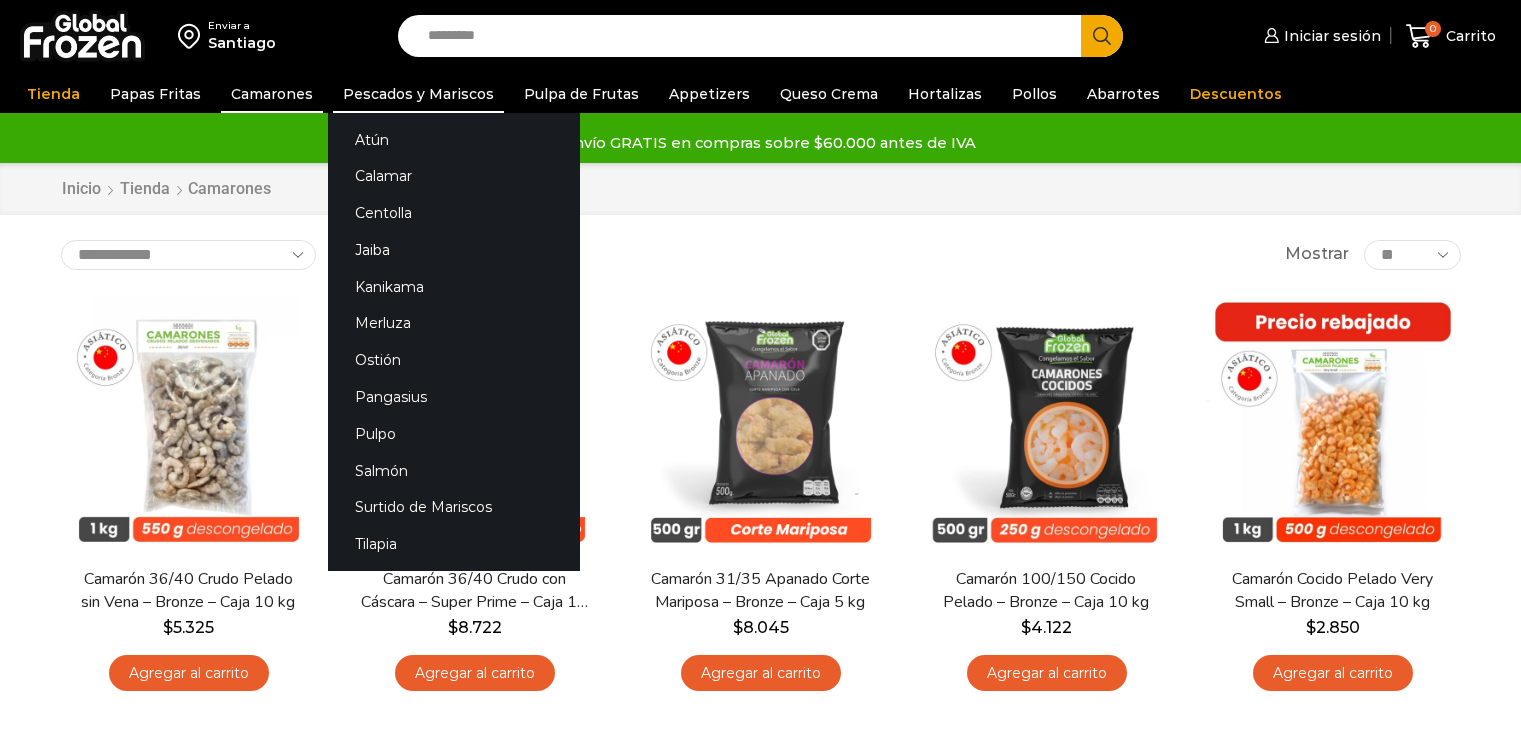 scroll, scrollTop: 0, scrollLeft: 0, axis: both 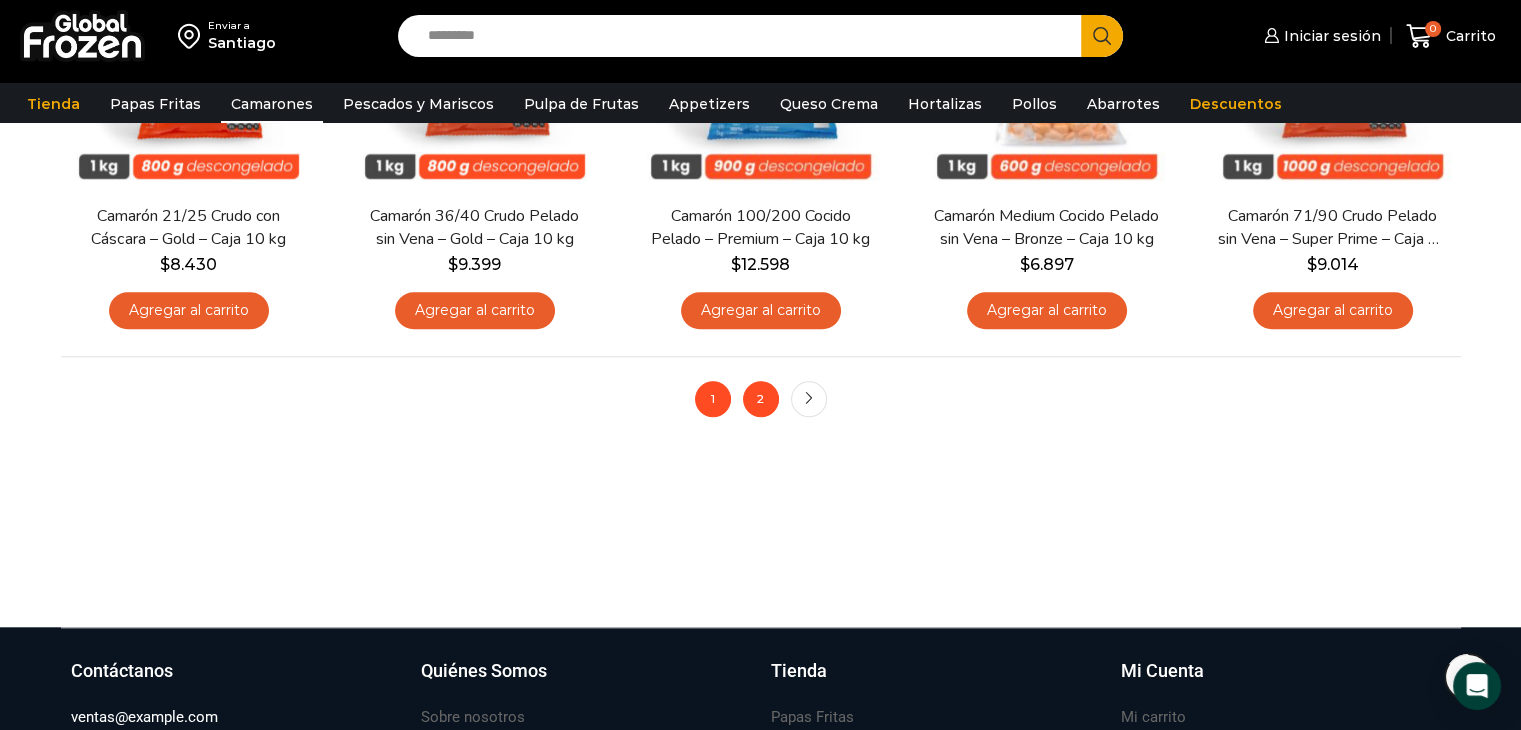click on "2" at bounding box center [761, 399] 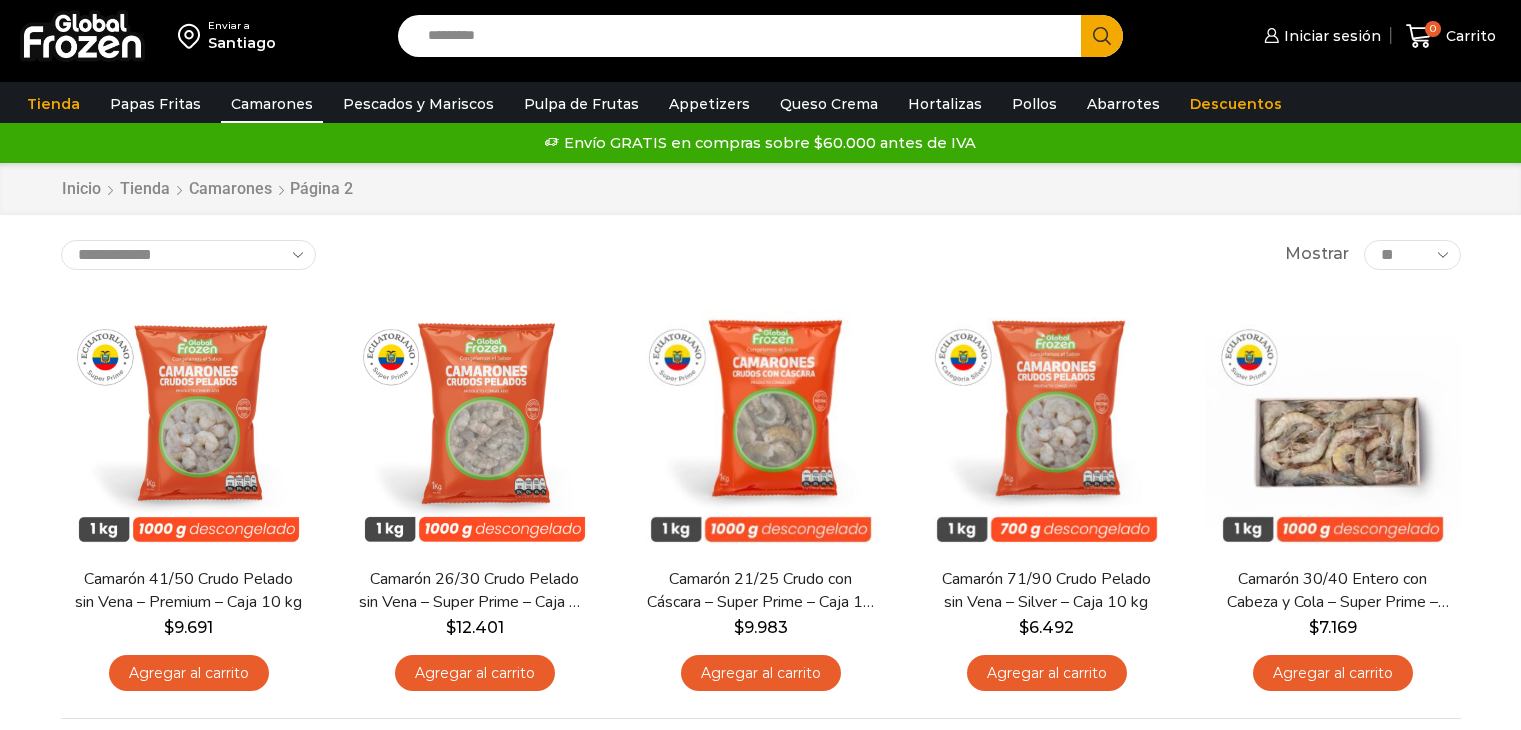 scroll, scrollTop: 0, scrollLeft: 0, axis: both 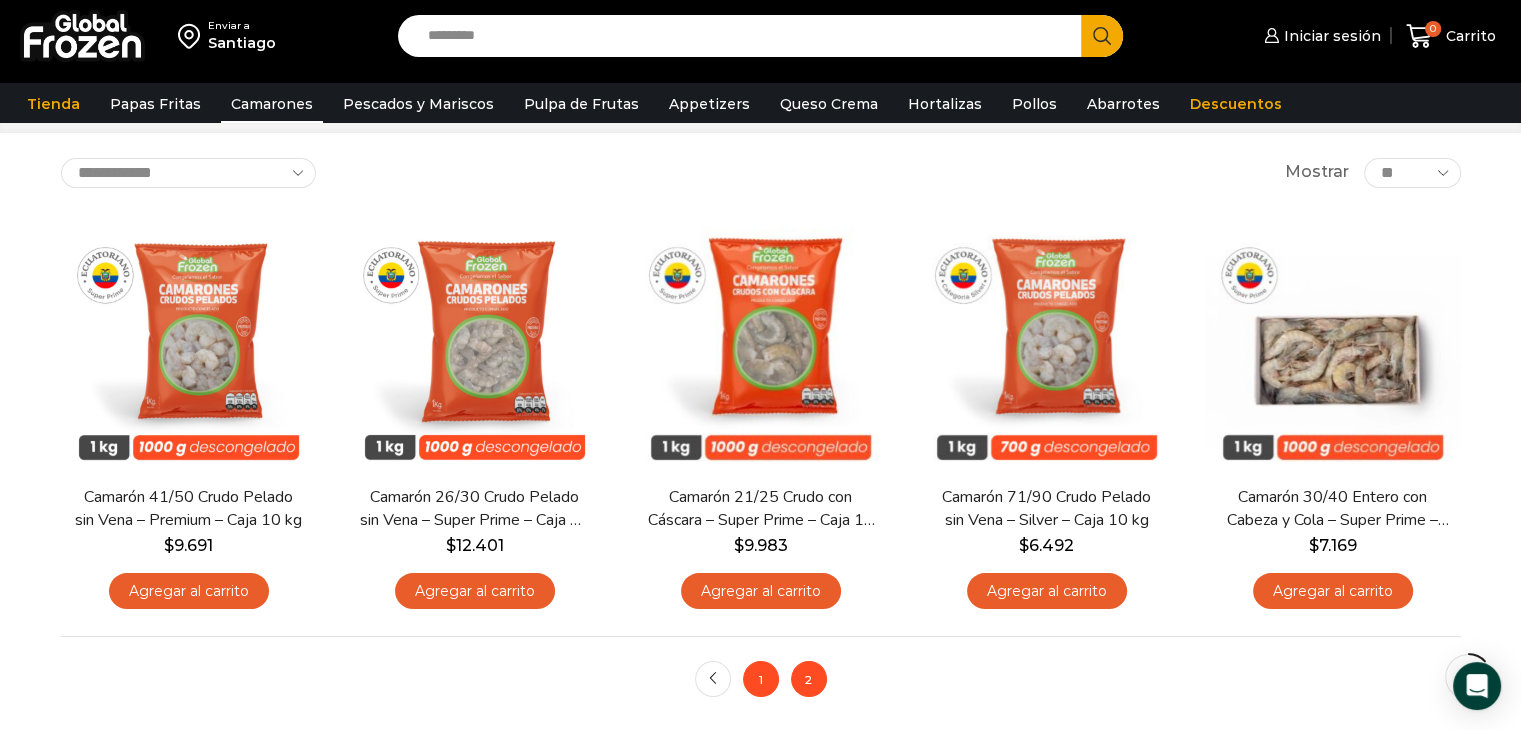 click on "1" at bounding box center (761, 679) 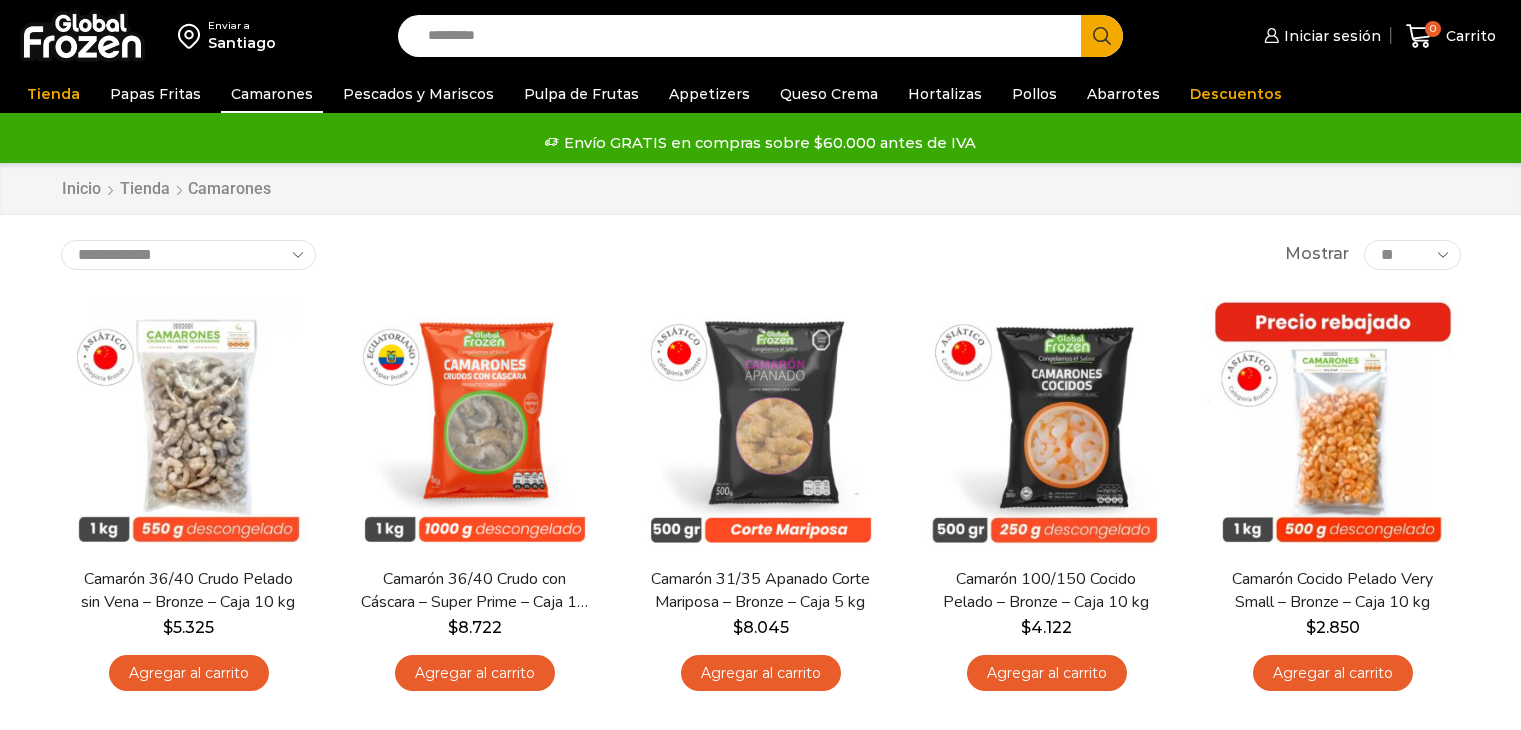 scroll, scrollTop: 0, scrollLeft: 0, axis: both 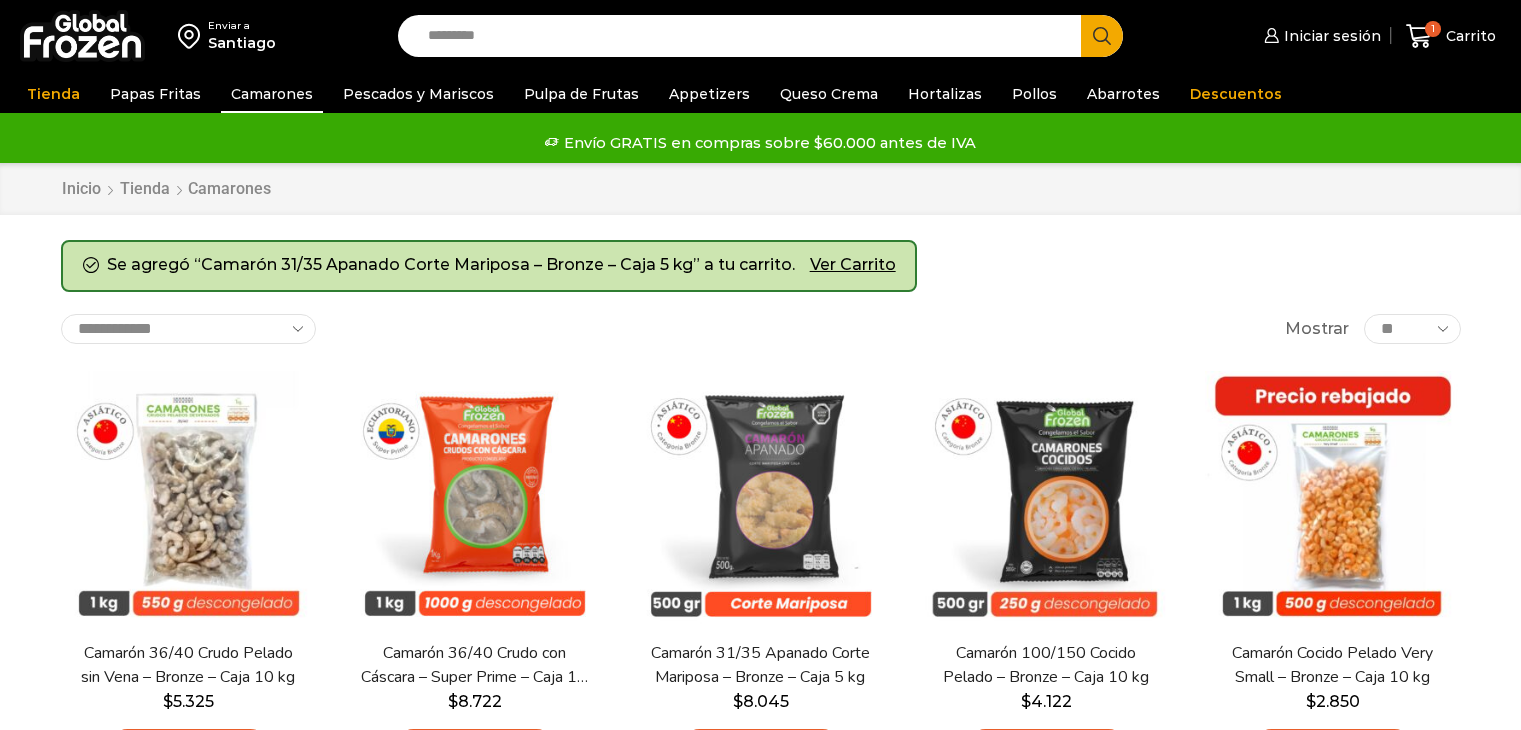 click on "Inicio
Tienda
Camarones" at bounding box center [761, 189] 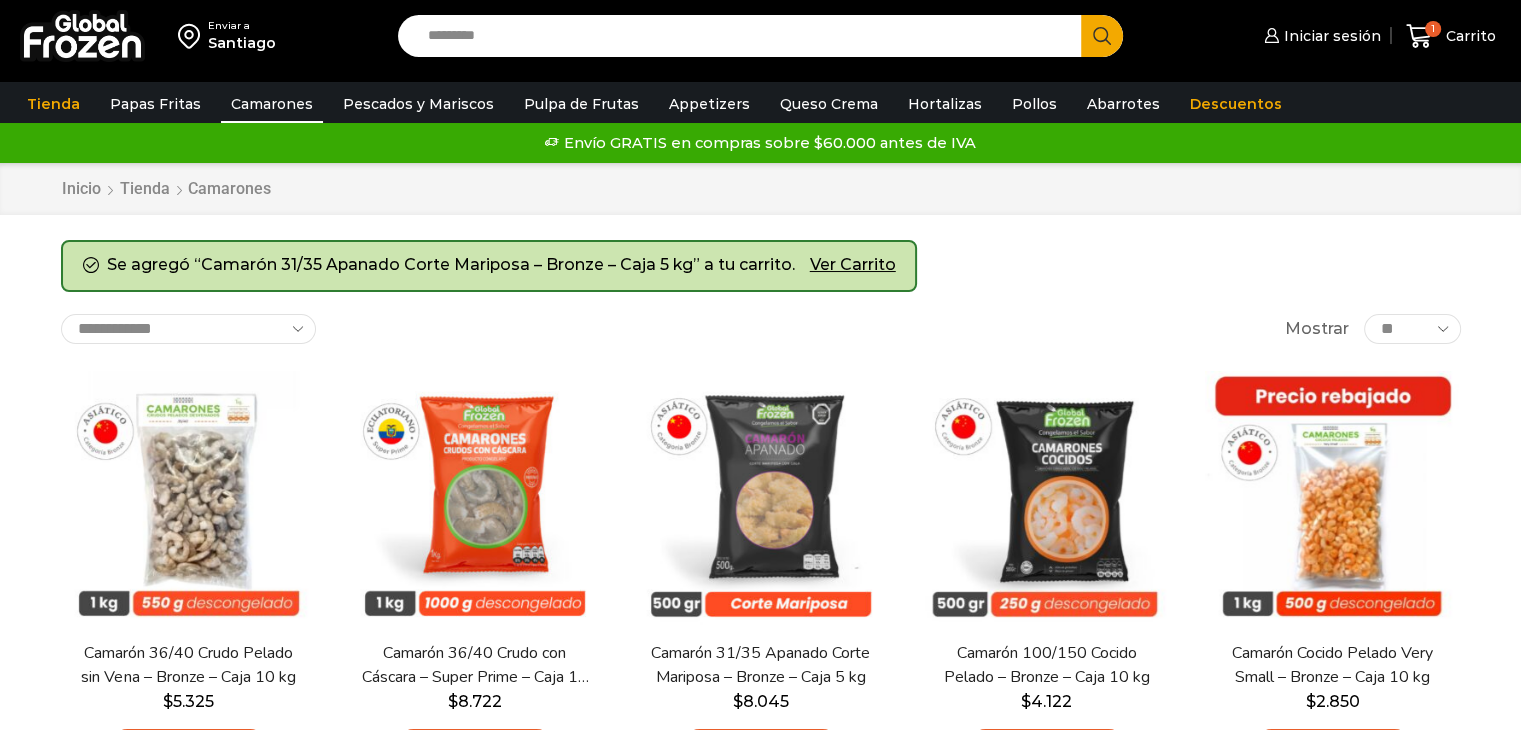 scroll, scrollTop: 0, scrollLeft: 0, axis: both 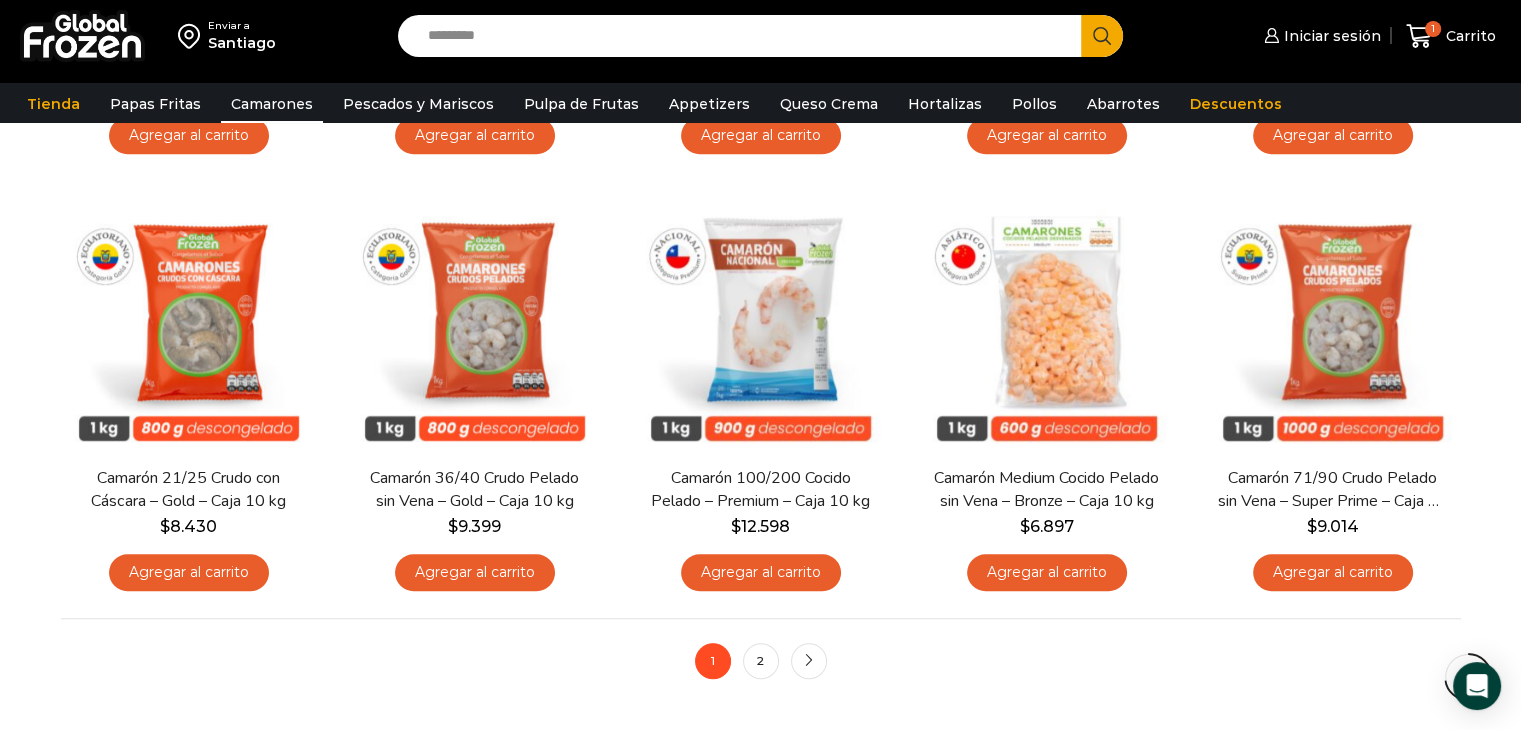 click on "Enviar a
Santiago
Search input
Search
Iniciar sesión" at bounding box center (760, -304) 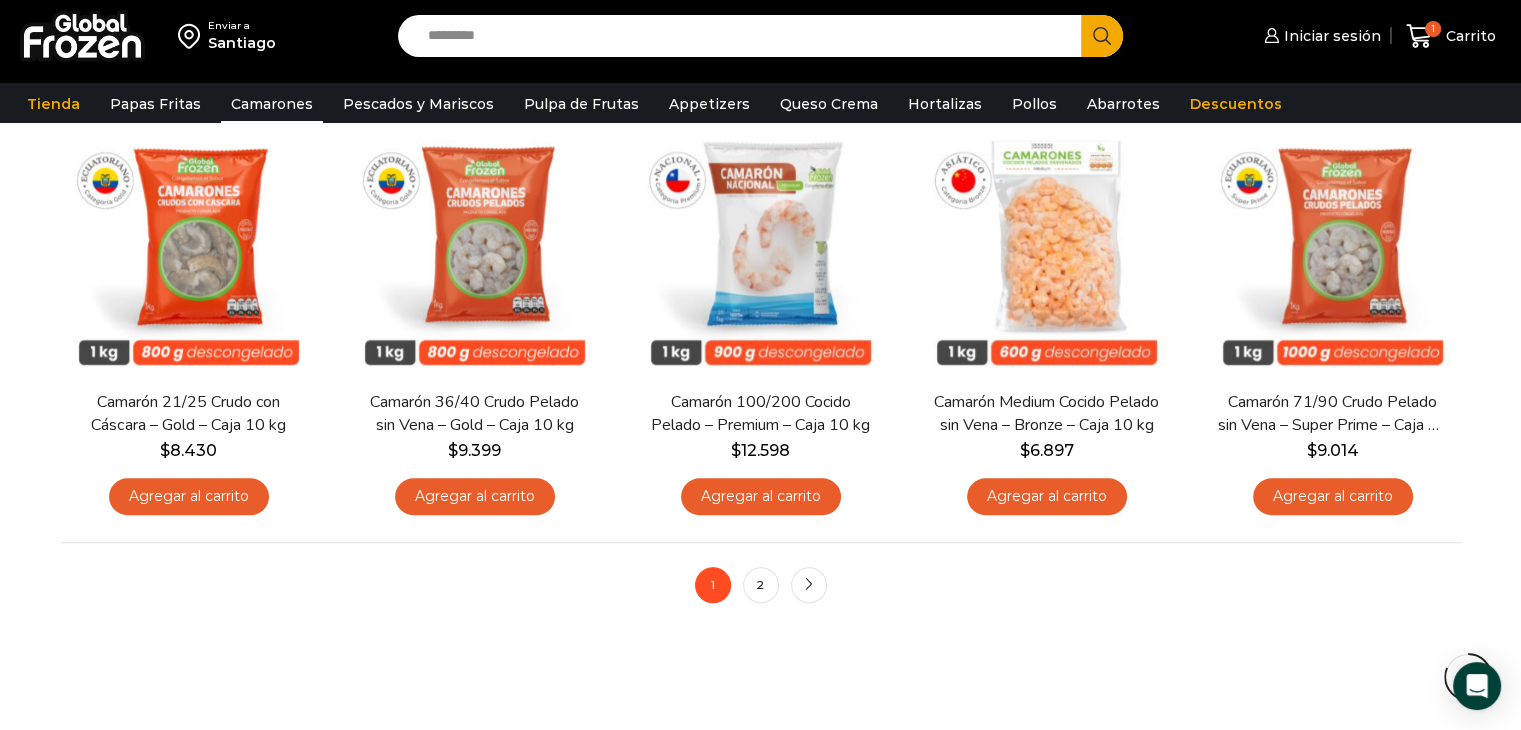 scroll, scrollTop: 1712, scrollLeft: 0, axis: vertical 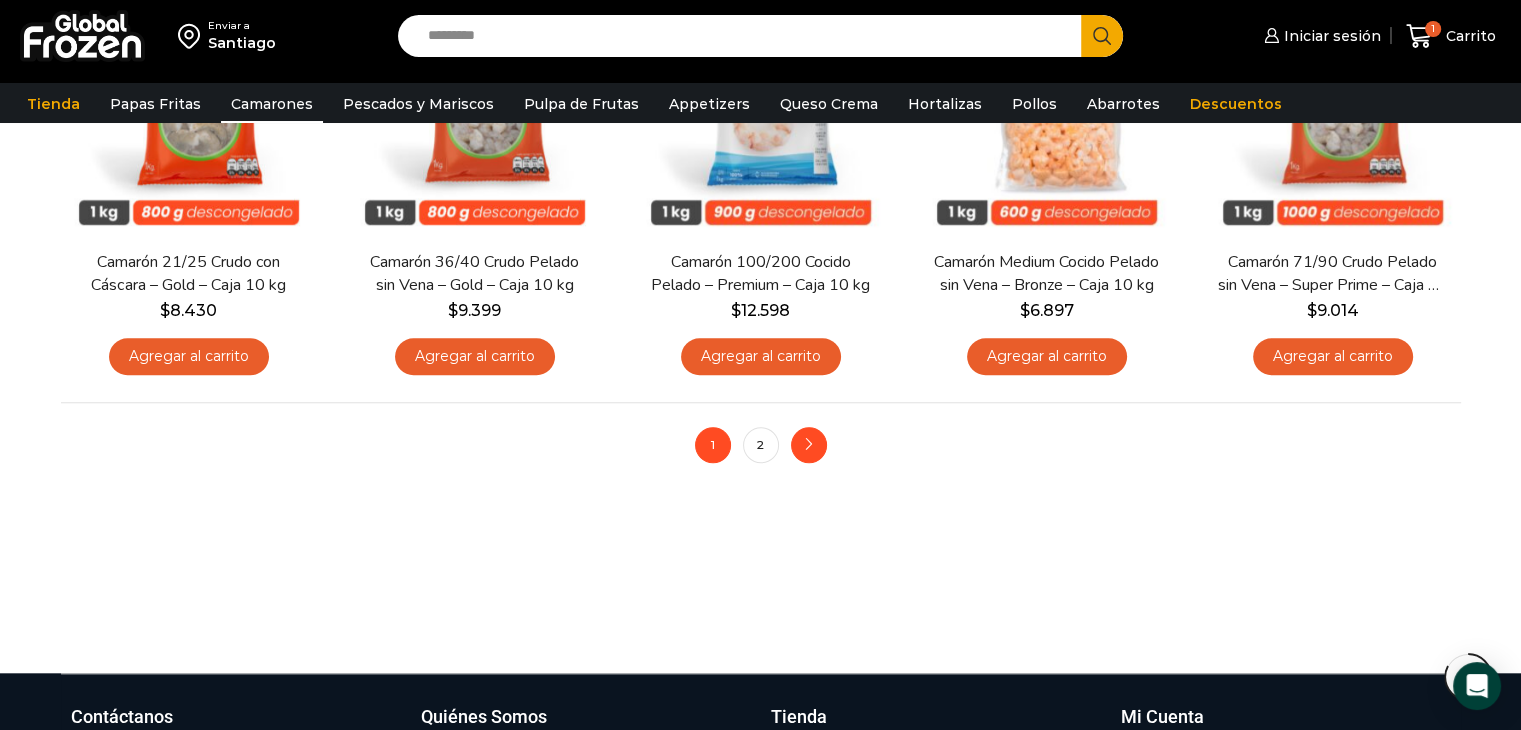 click on "next" at bounding box center (809, 445) 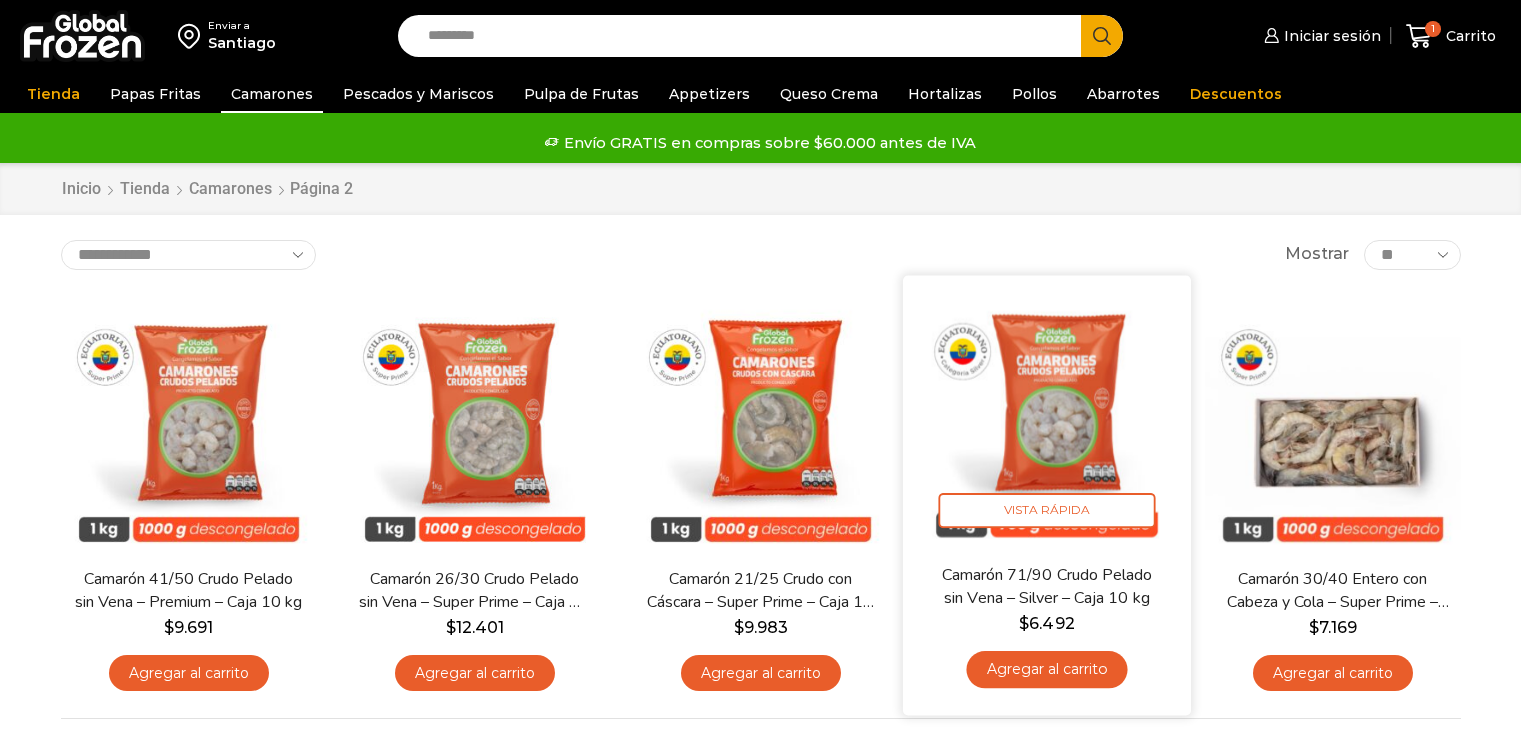 scroll, scrollTop: 0, scrollLeft: 0, axis: both 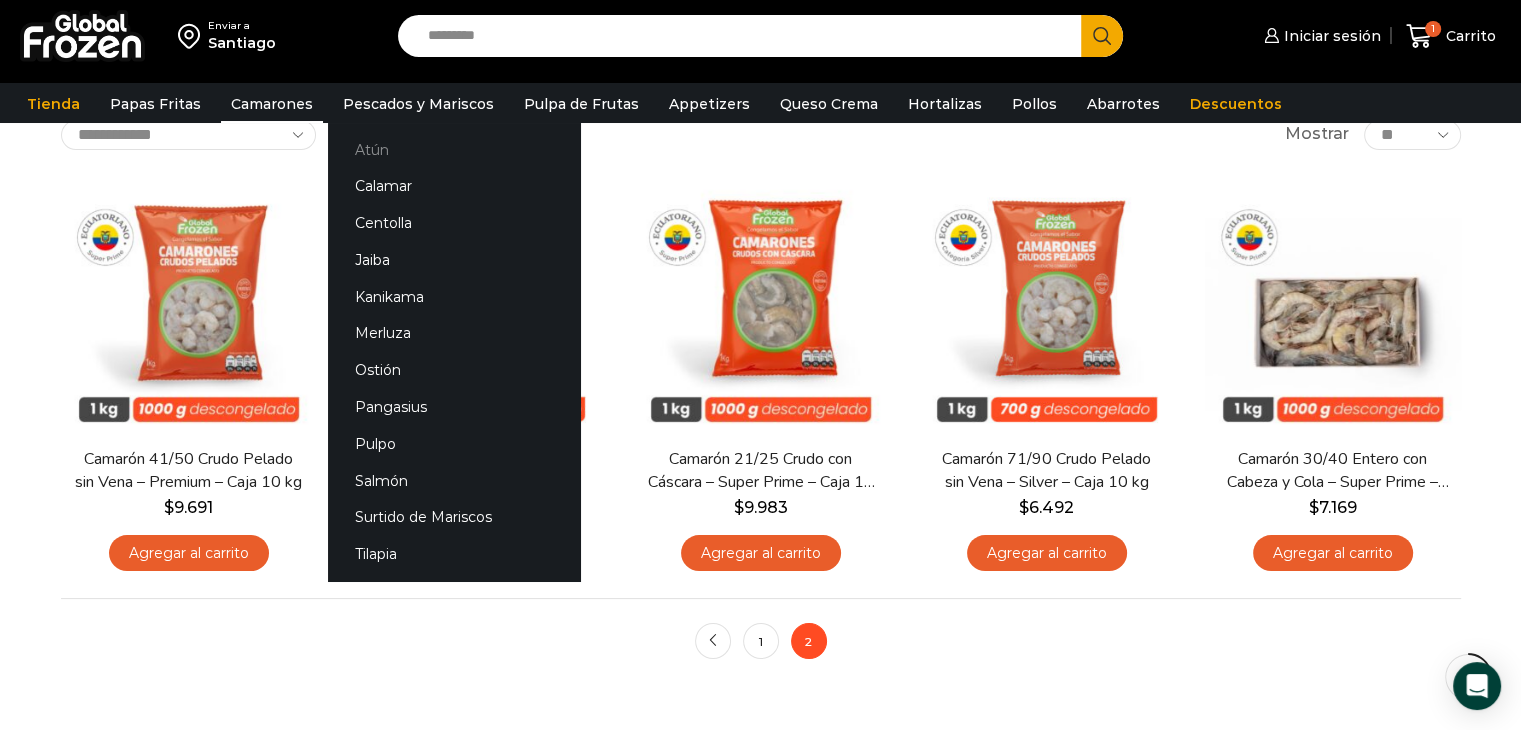 click on "Atún" at bounding box center (454, 149) 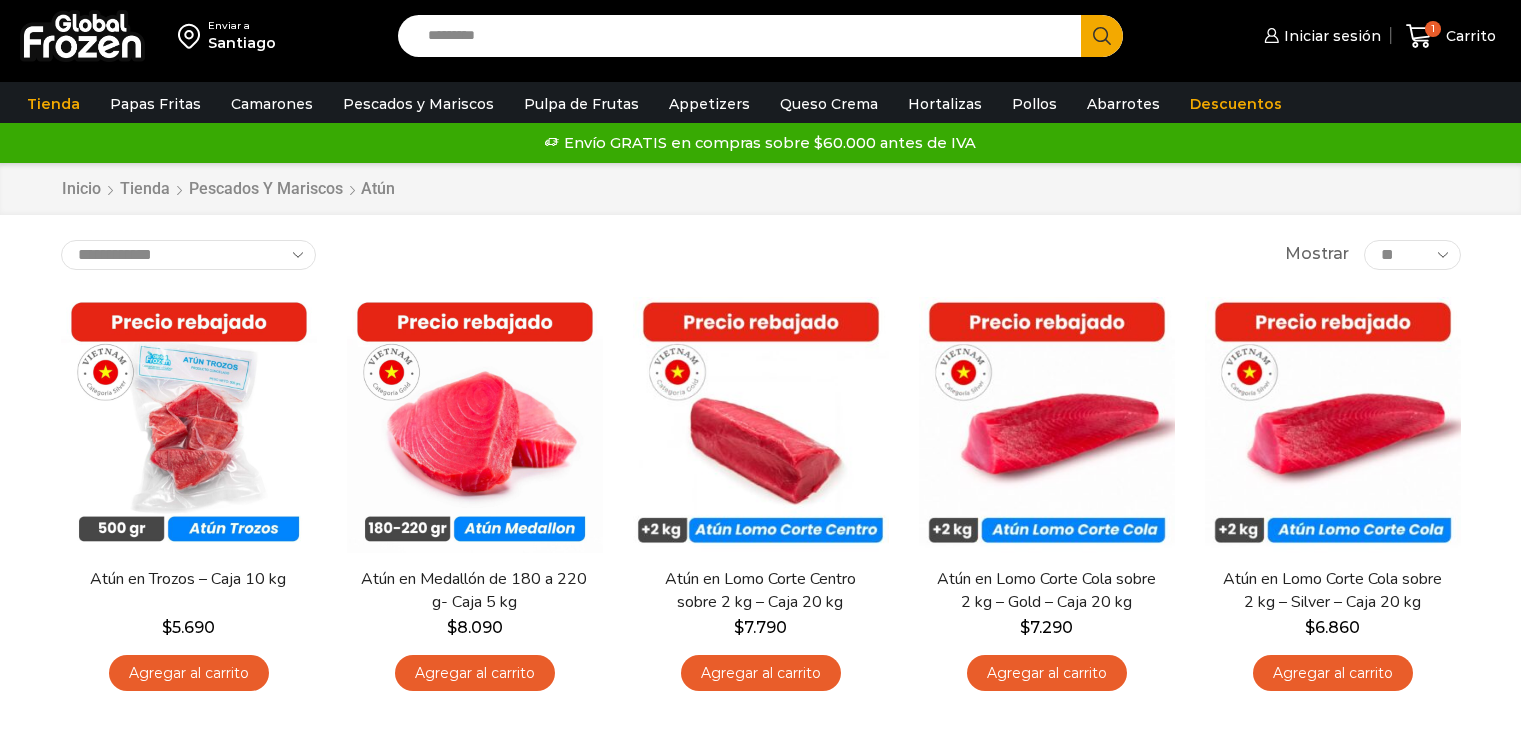 scroll, scrollTop: 0, scrollLeft: 0, axis: both 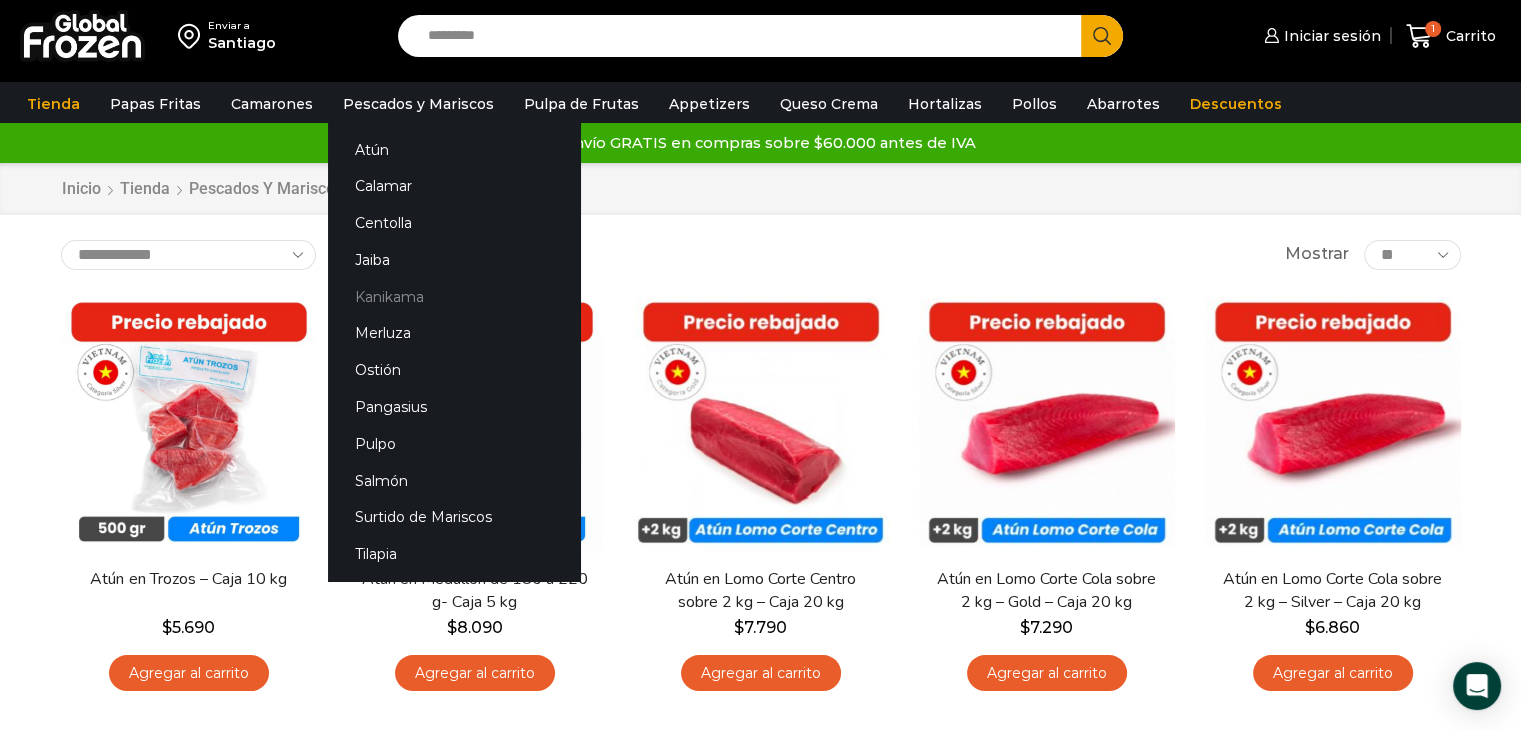 click on "Kanikama" at bounding box center (454, 296) 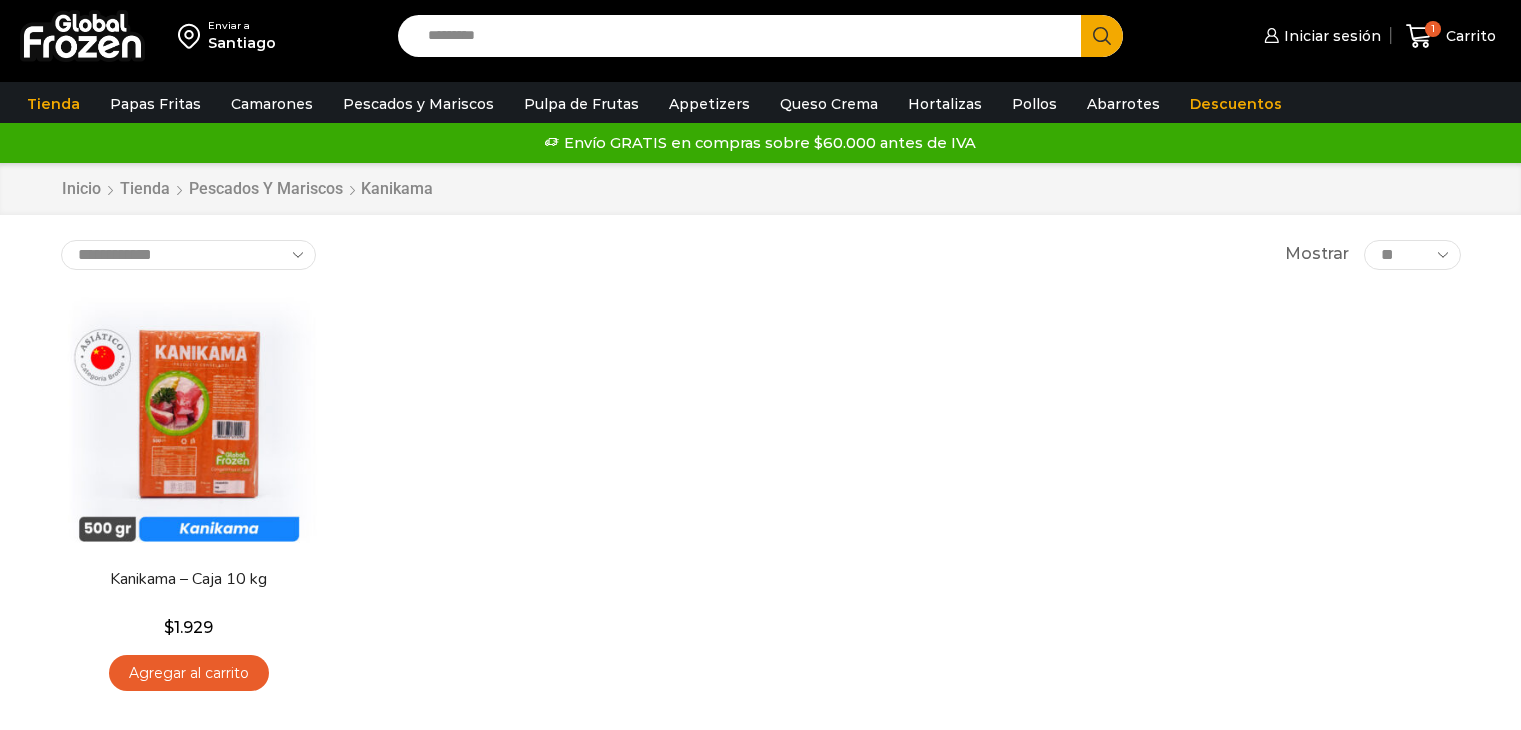scroll, scrollTop: 0, scrollLeft: 0, axis: both 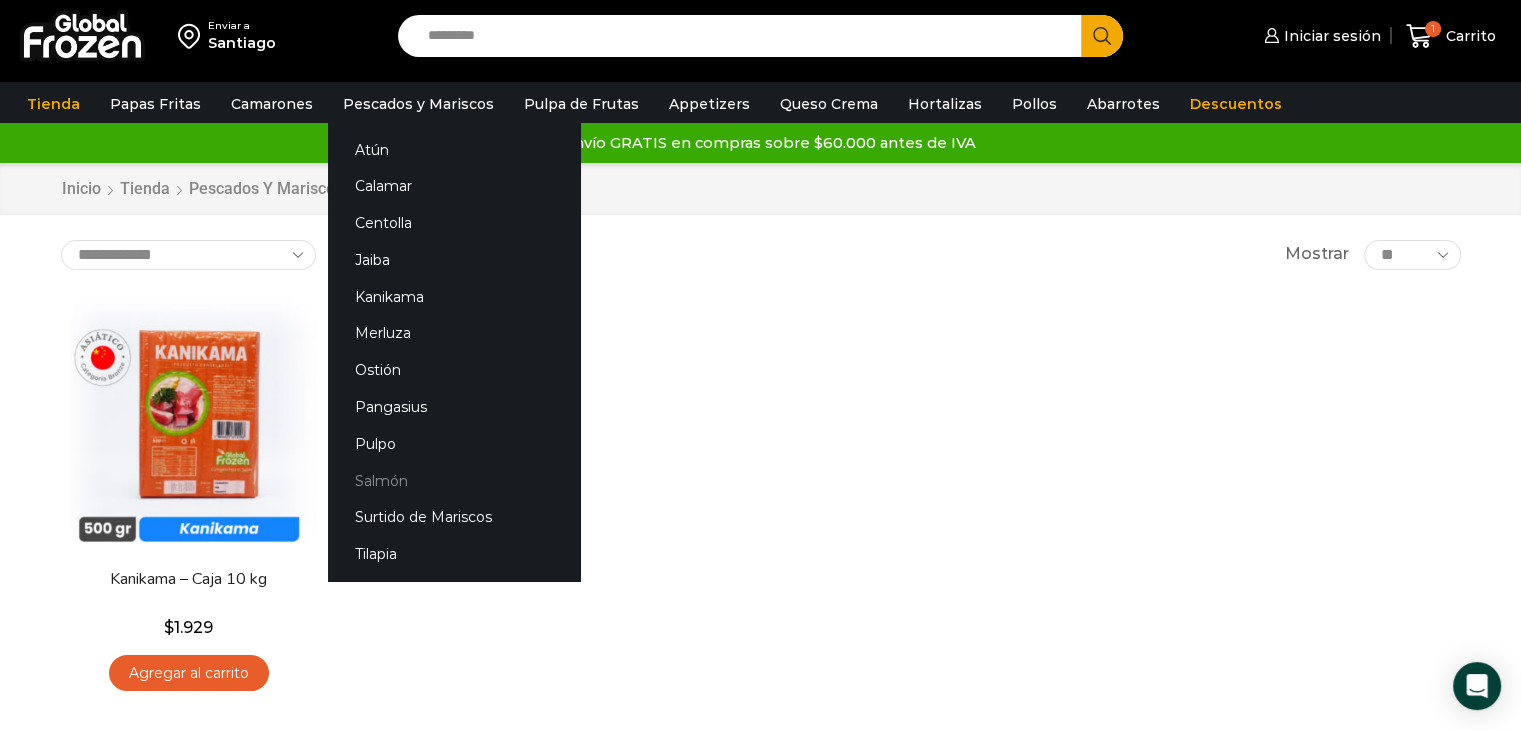 click on "Salmón" at bounding box center [454, 480] 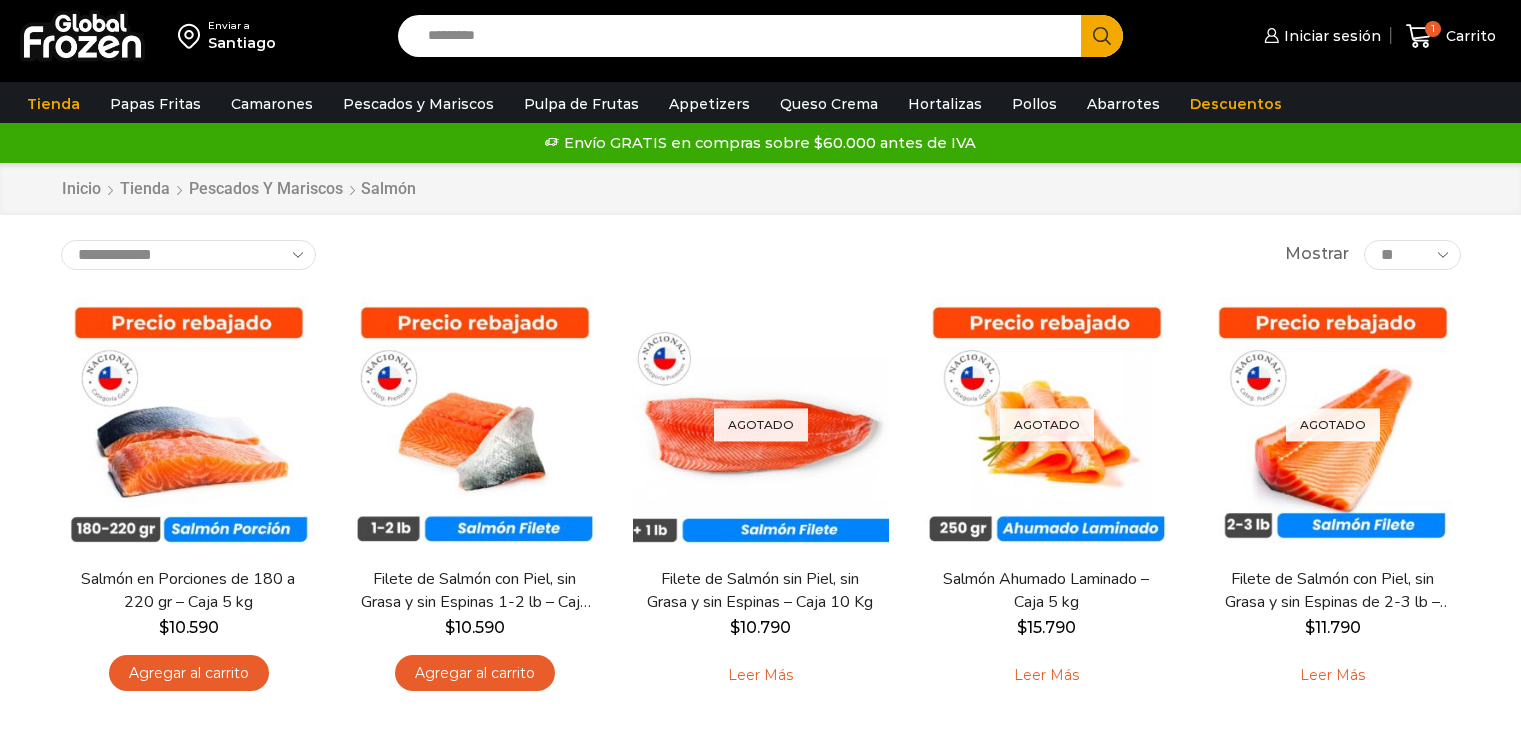 scroll, scrollTop: 0, scrollLeft: 0, axis: both 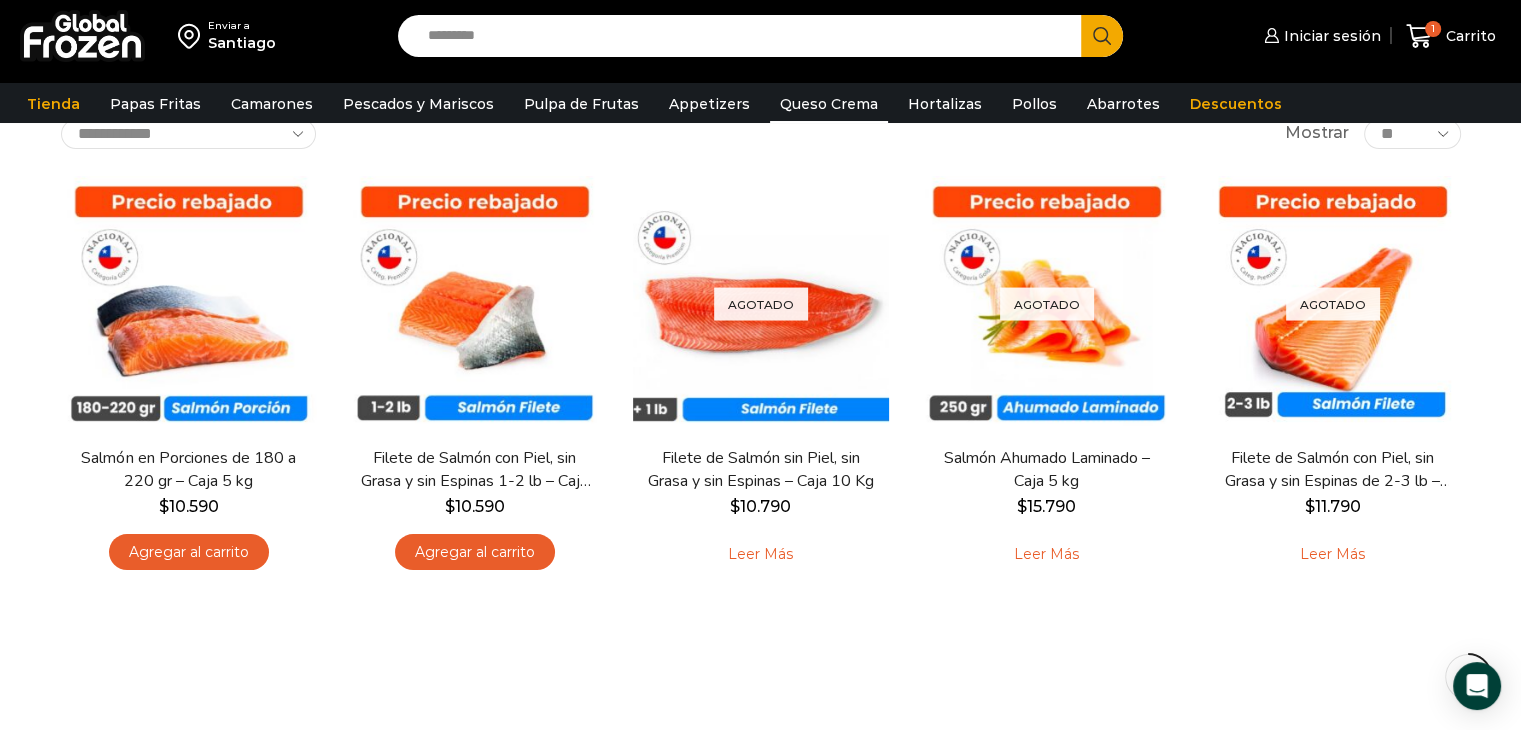 click on "Queso Crema" at bounding box center [829, 104] 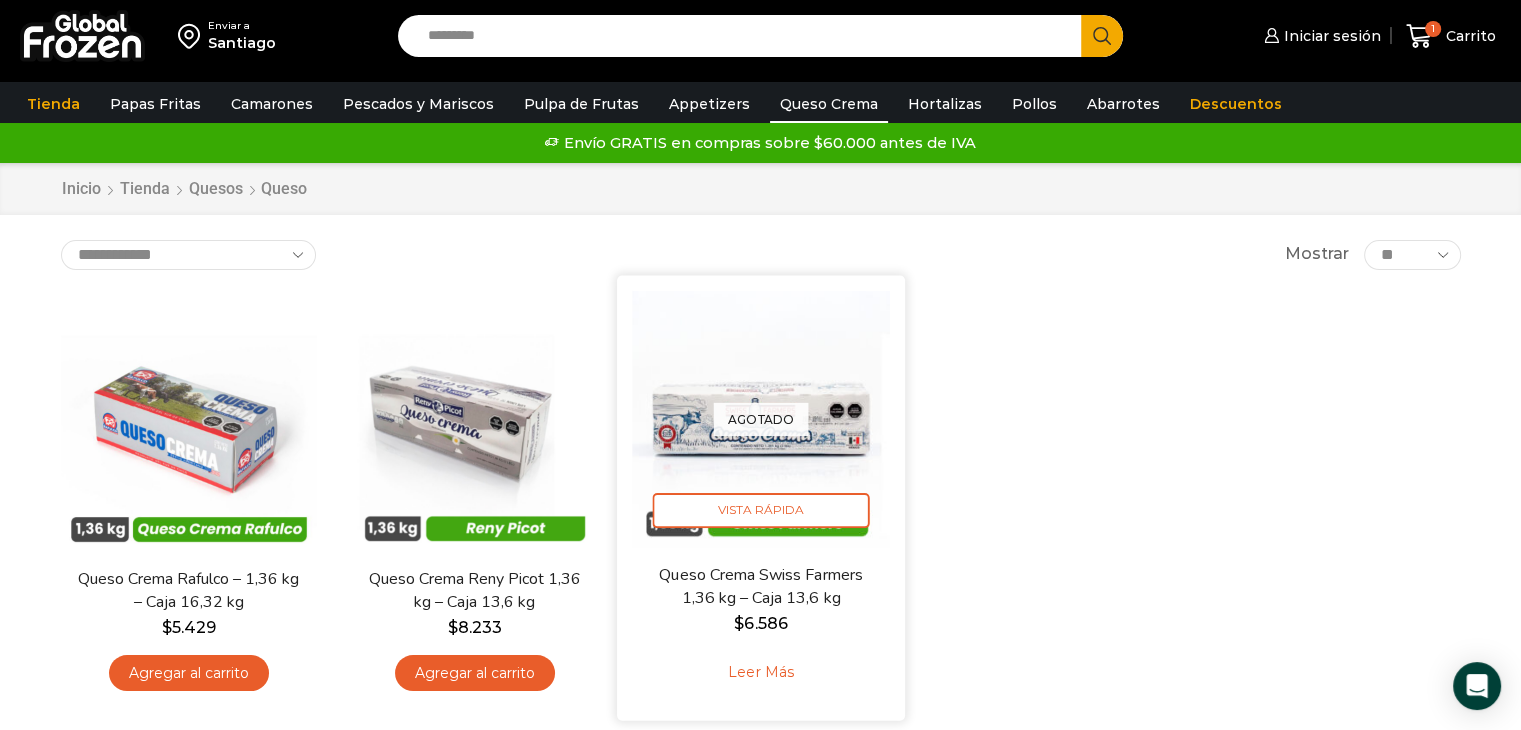 scroll, scrollTop: 0, scrollLeft: 0, axis: both 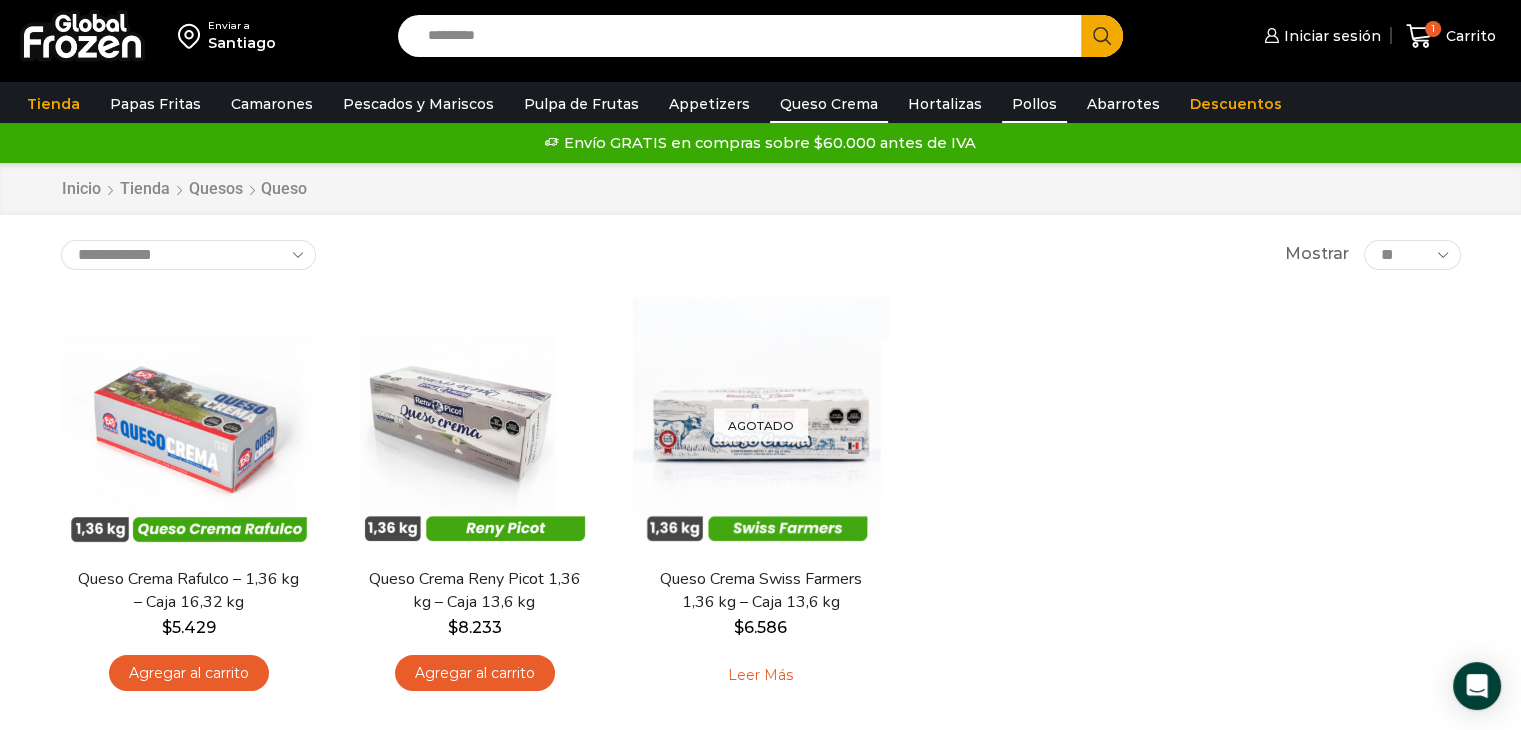 click on "Pollos" at bounding box center [1034, 104] 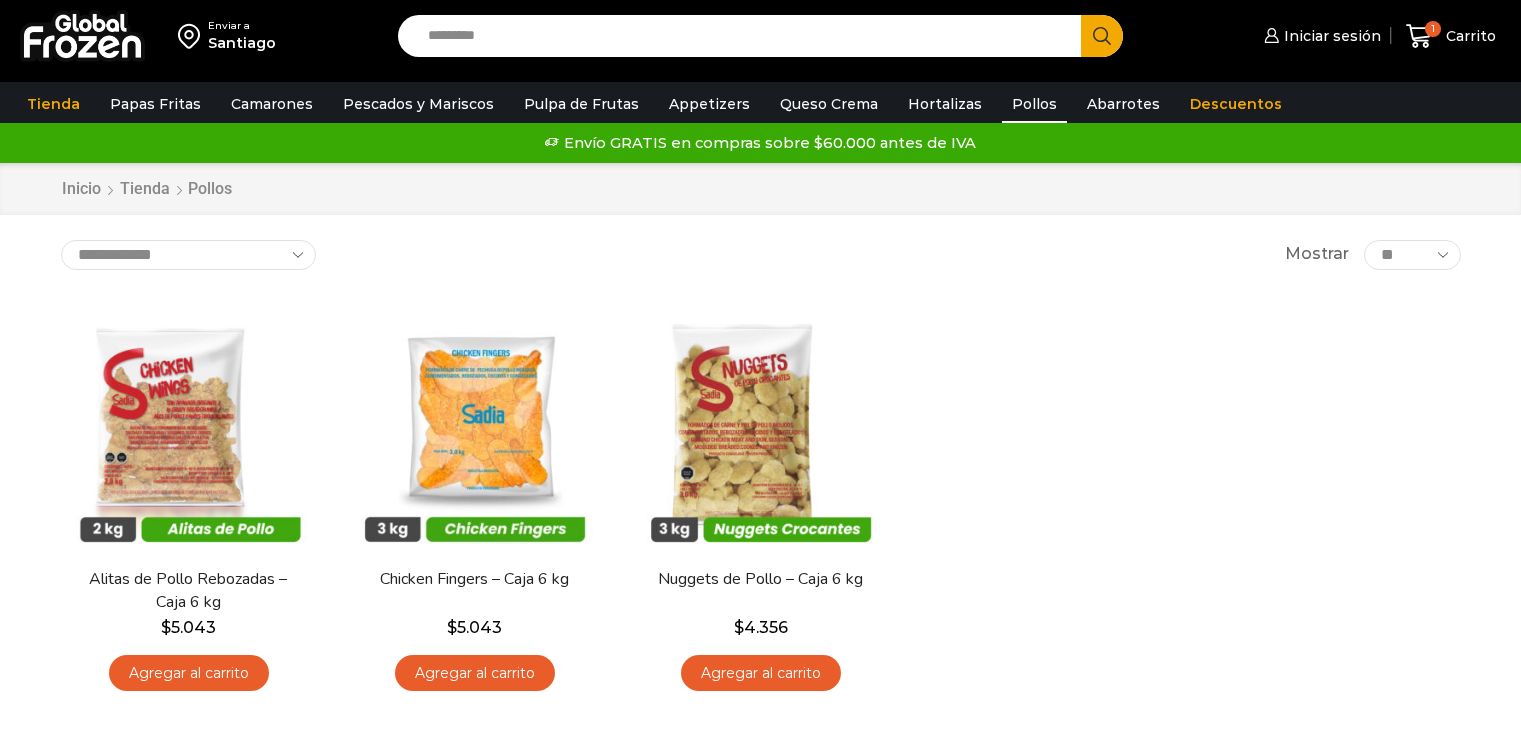 scroll, scrollTop: 0, scrollLeft: 0, axis: both 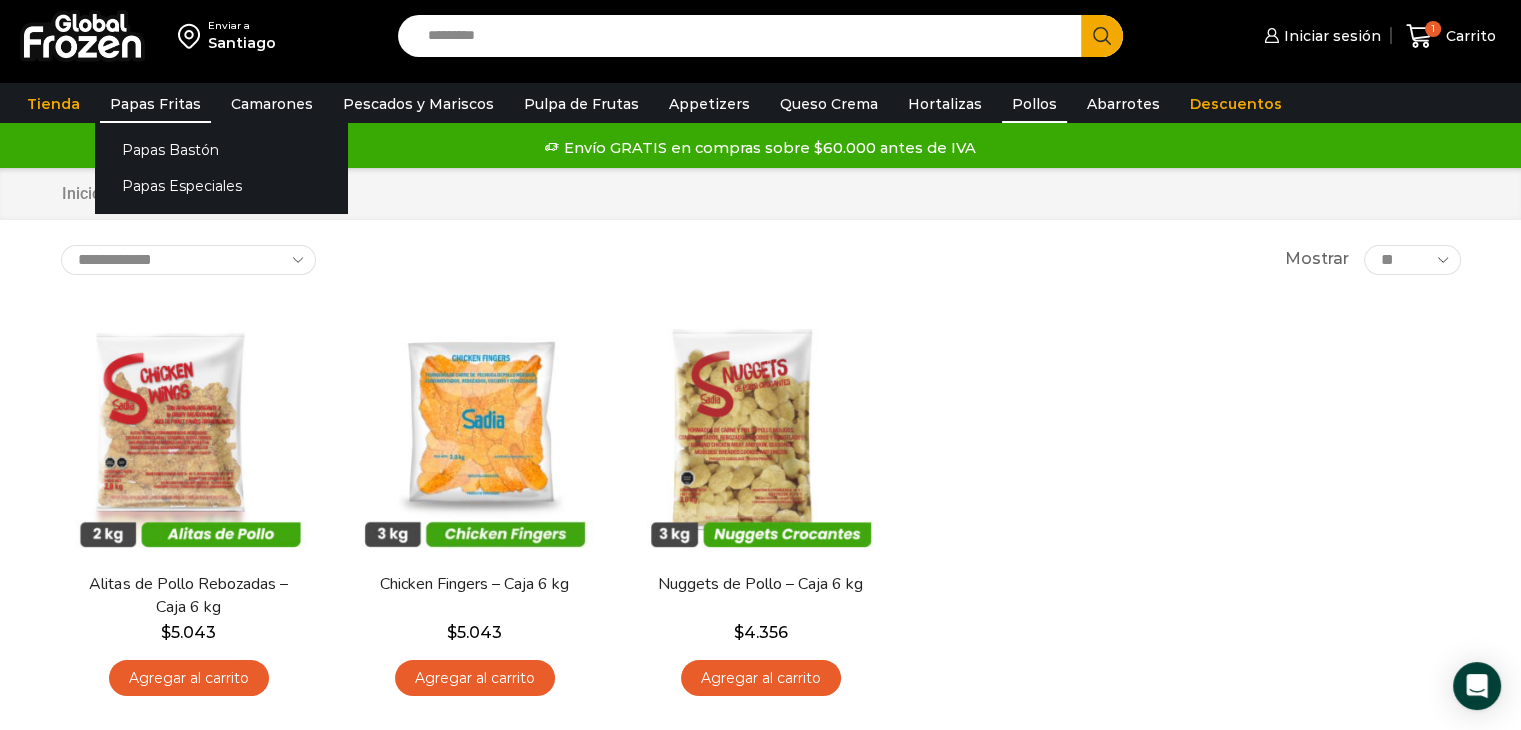 click on "Papas Fritas" at bounding box center (155, 104) 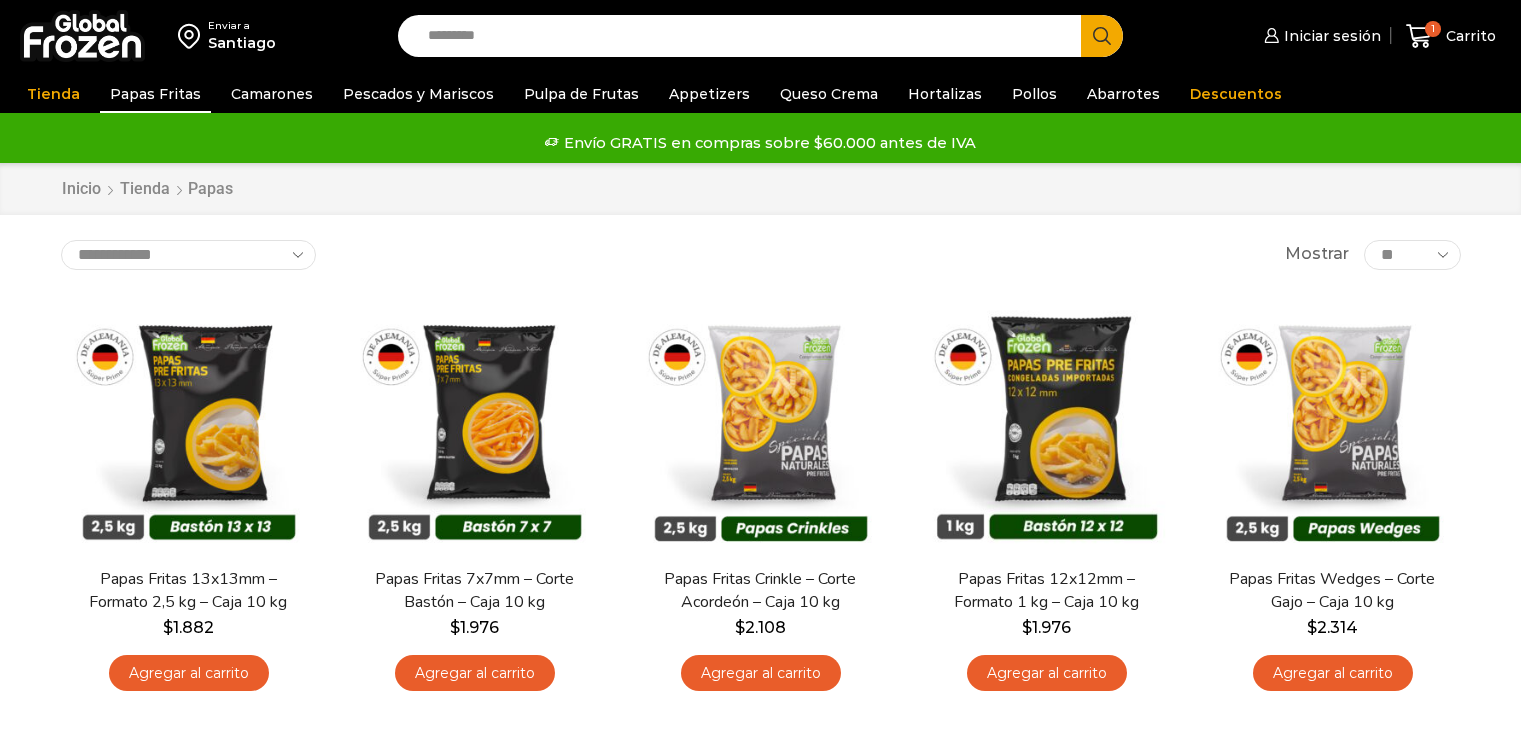 scroll, scrollTop: 0, scrollLeft: 0, axis: both 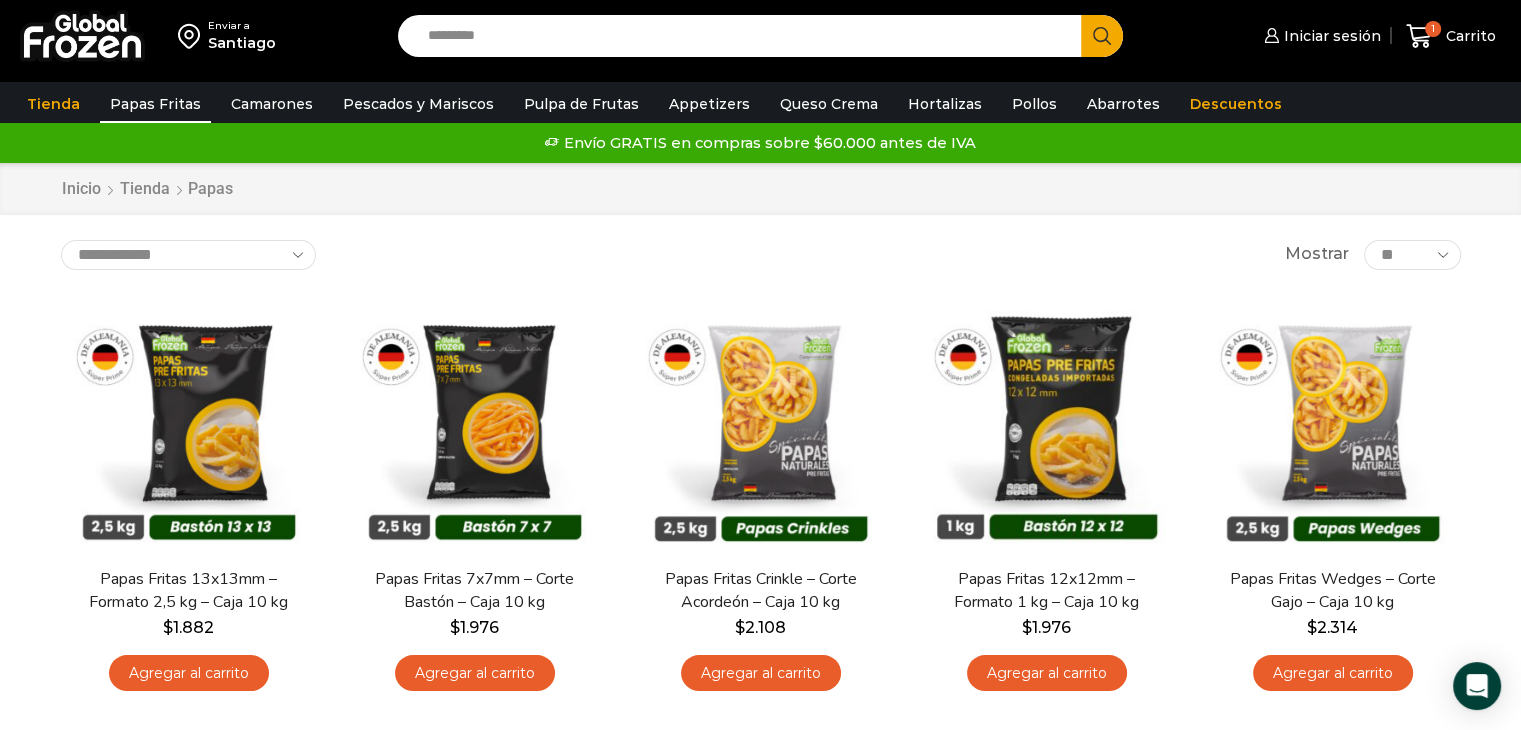 click on "Camarones" at bounding box center [272, 104] 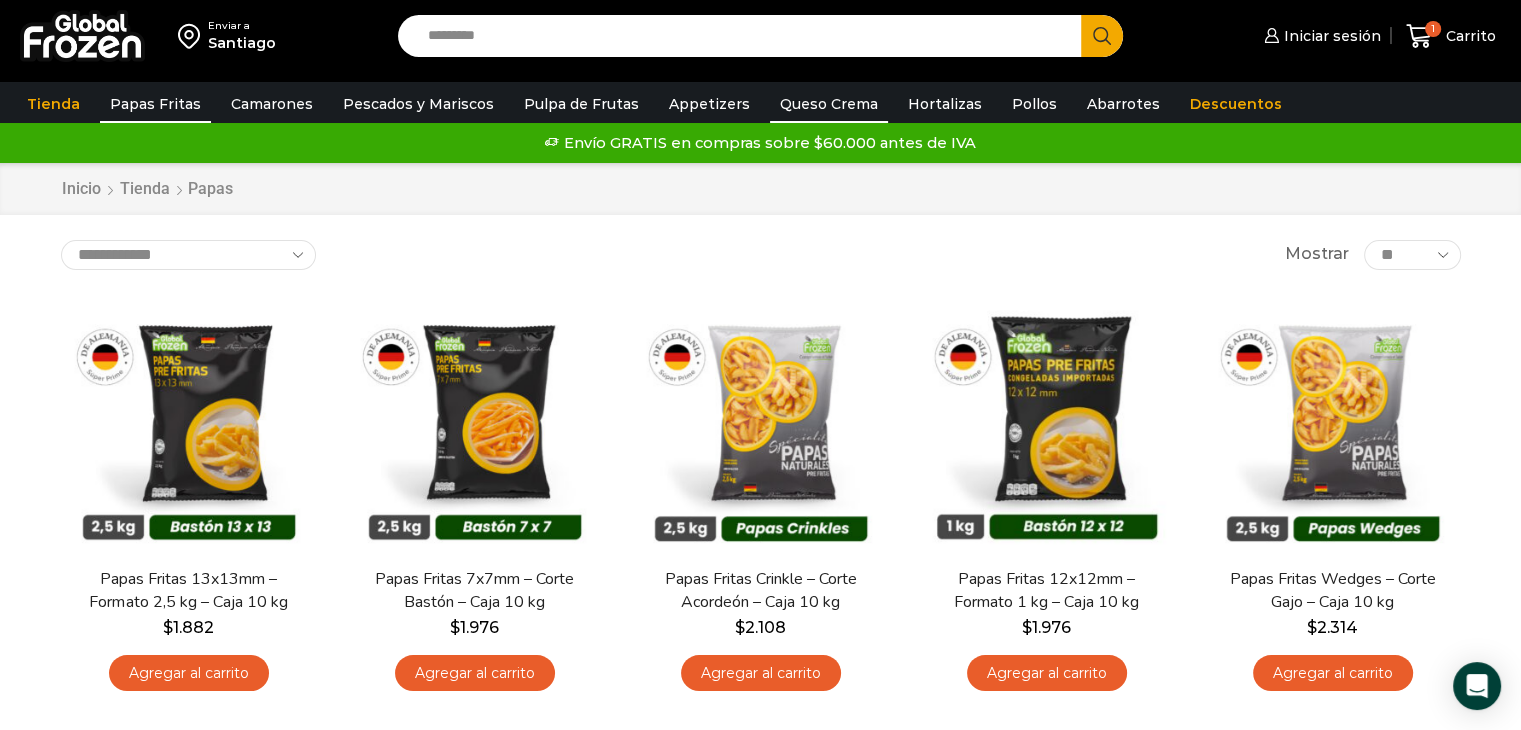 click on "Queso Crema" at bounding box center (829, 104) 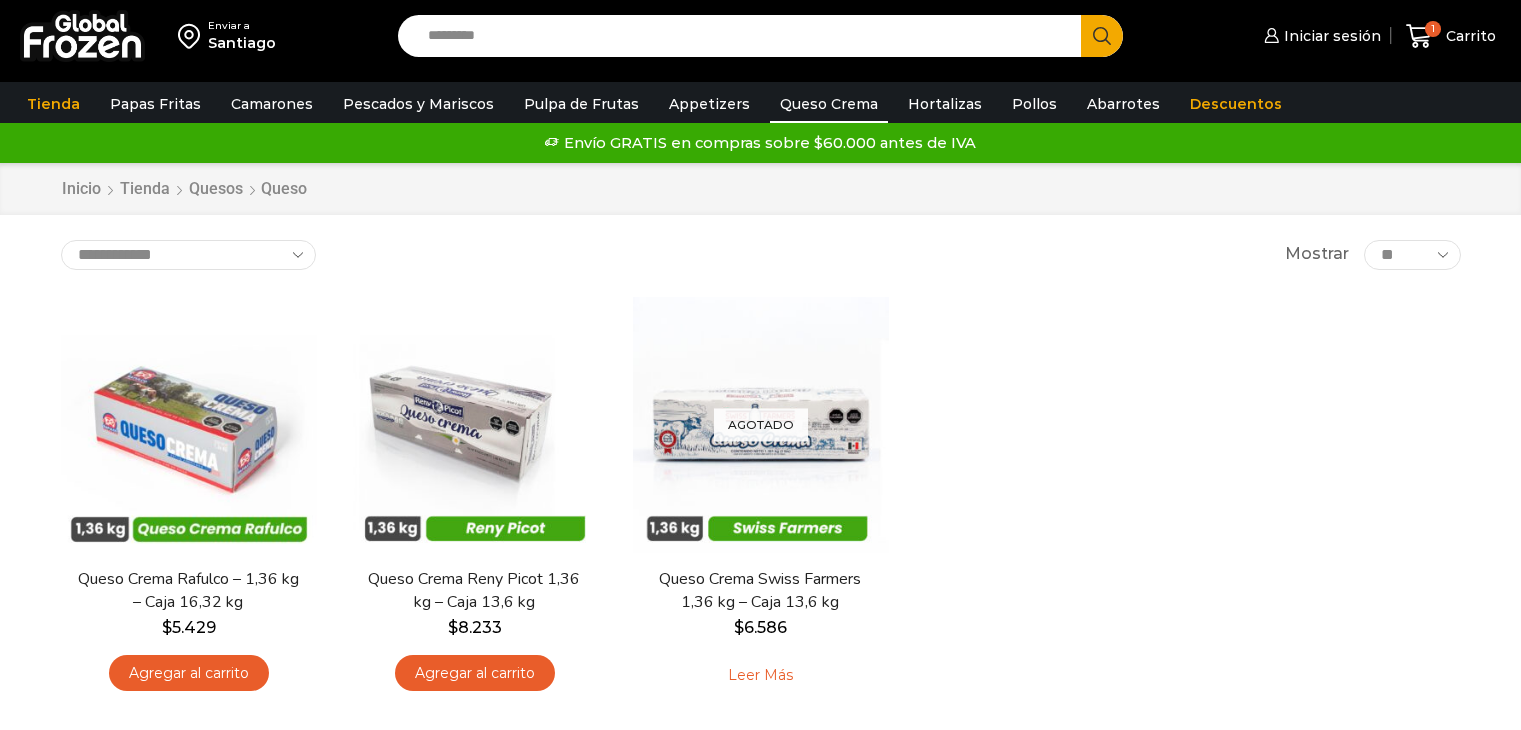 scroll, scrollTop: 0, scrollLeft: 0, axis: both 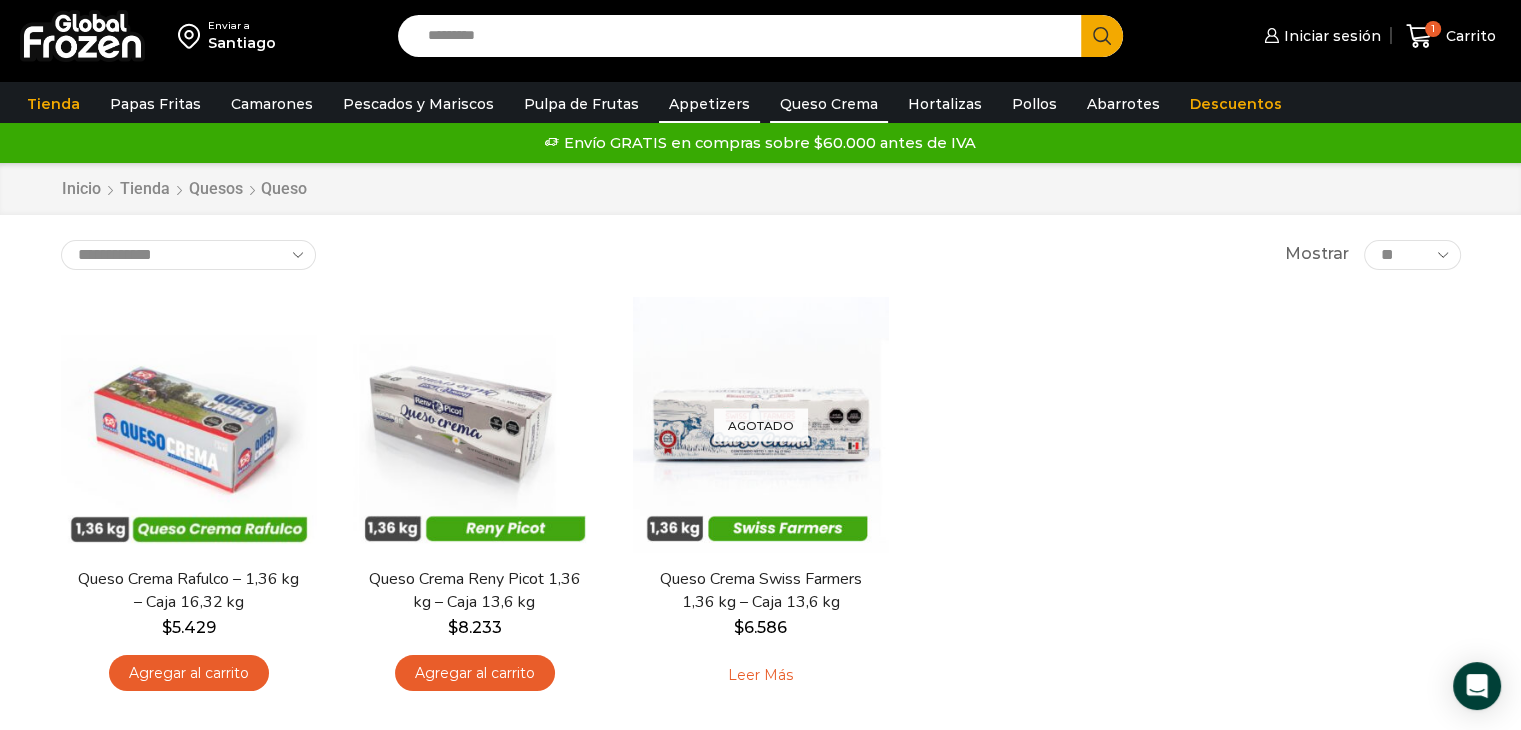 click on "Appetizers" at bounding box center (709, 104) 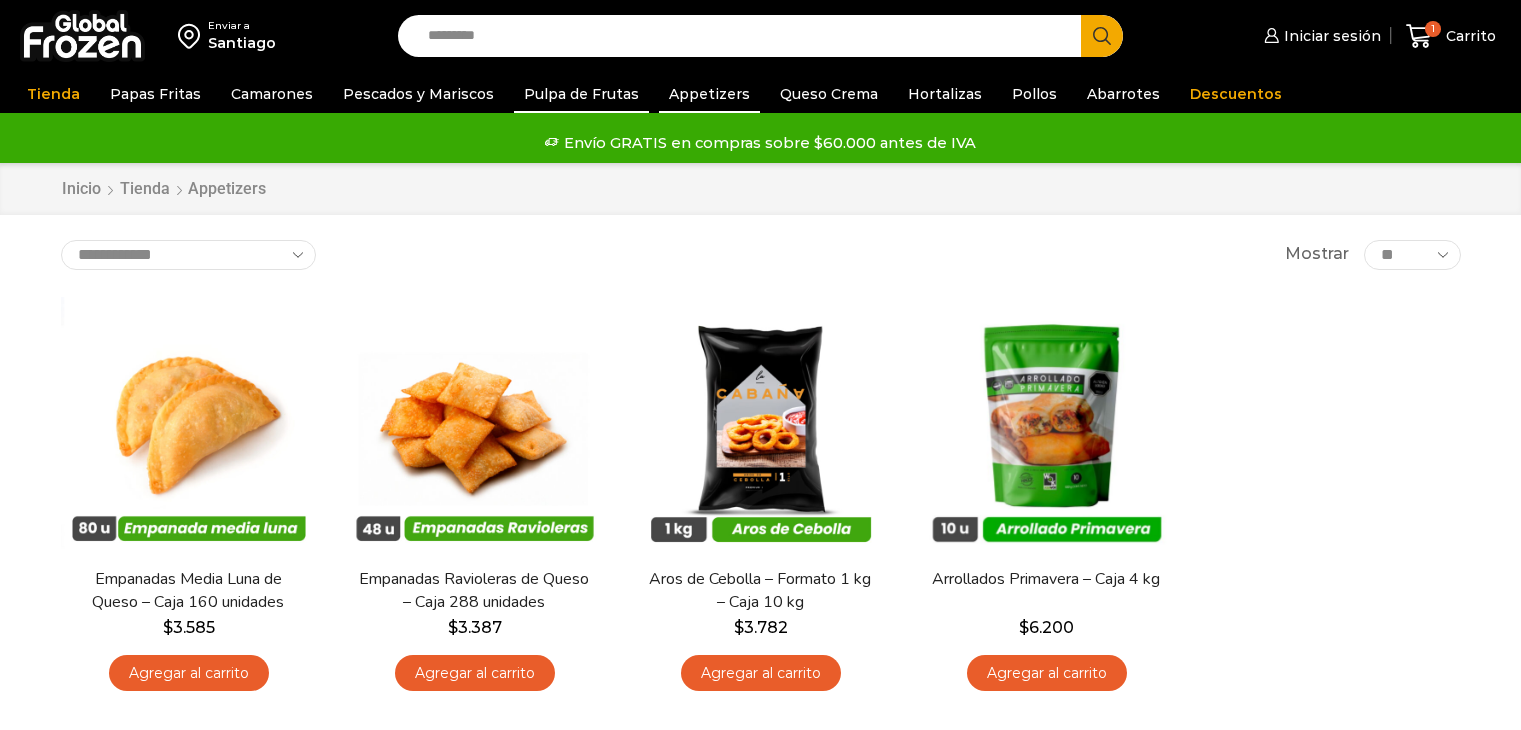 scroll, scrollTop: 0, scrollLeft: 0, axis: both 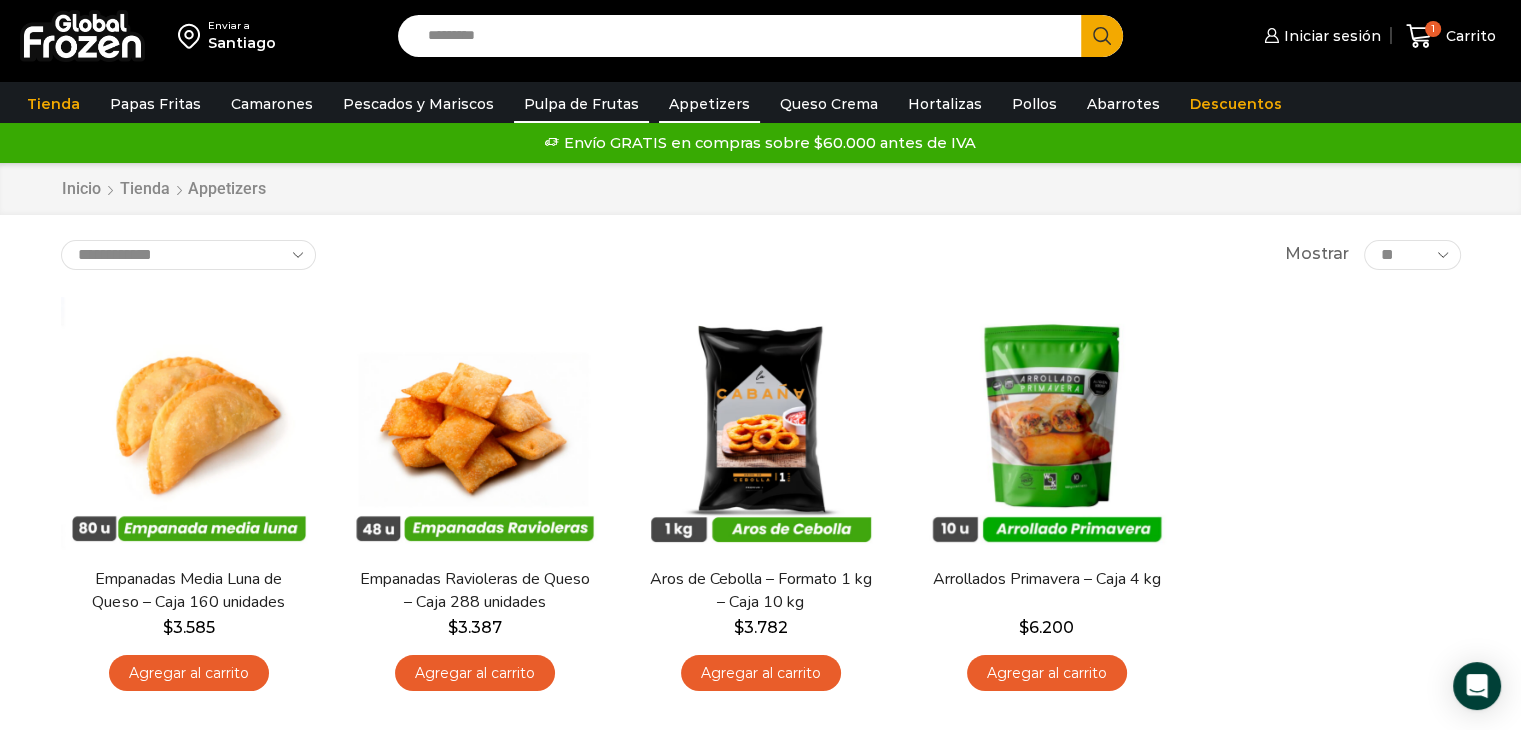 click on "Pulpa de Frutas" at bounding box center [581, 104] 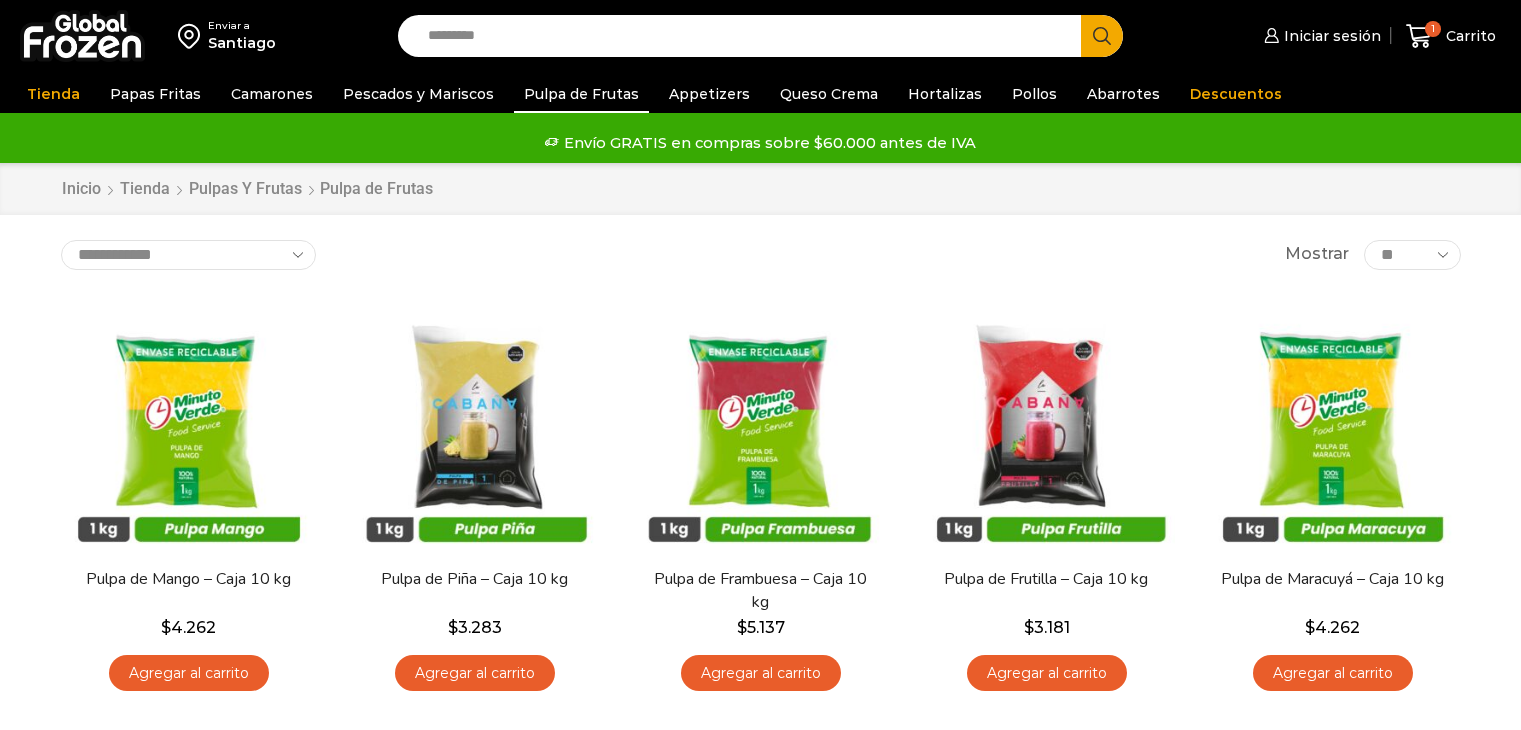 scroll, scrollTop: 0, scrollLeft: 0, axis: both 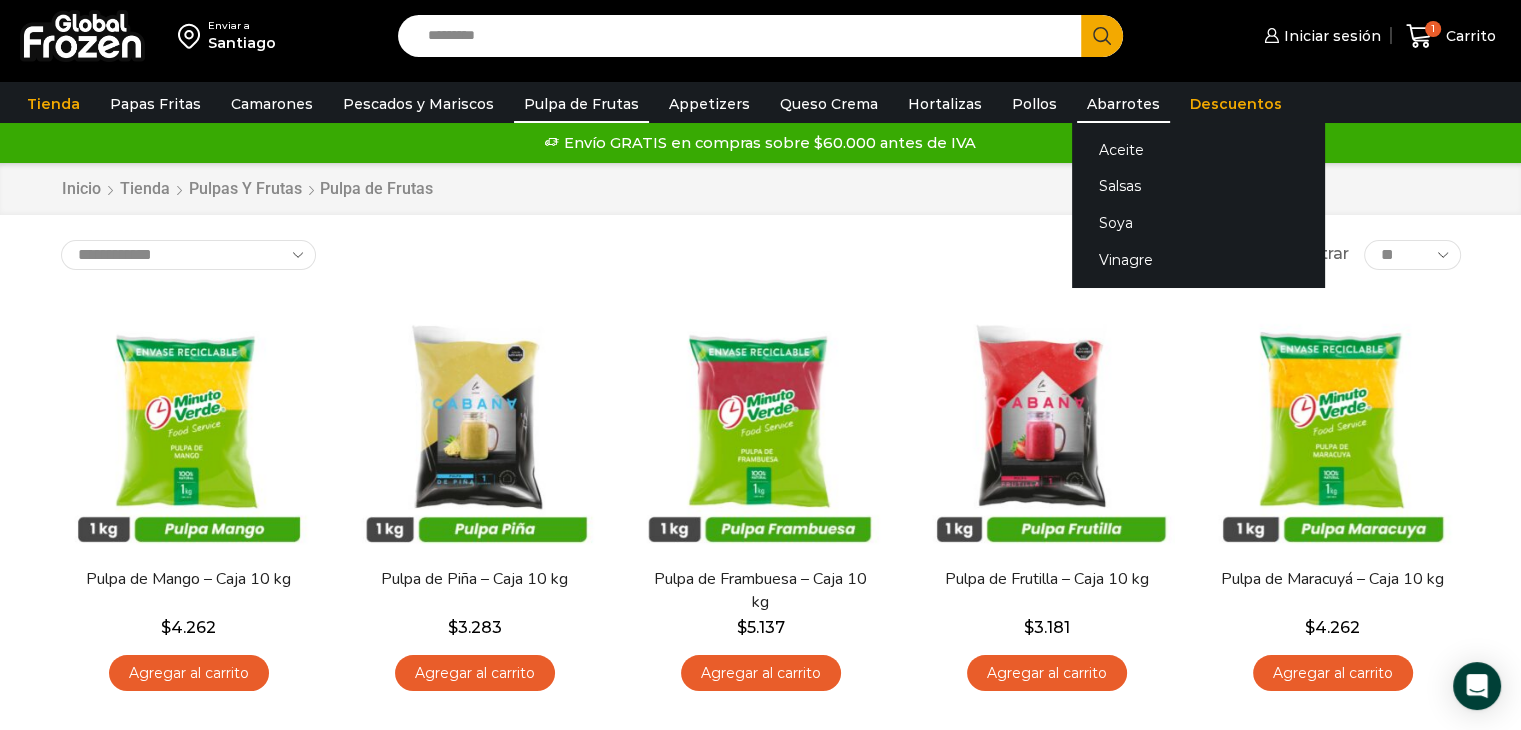 click on "Abarrotes" at bounding box center (1123, 104) 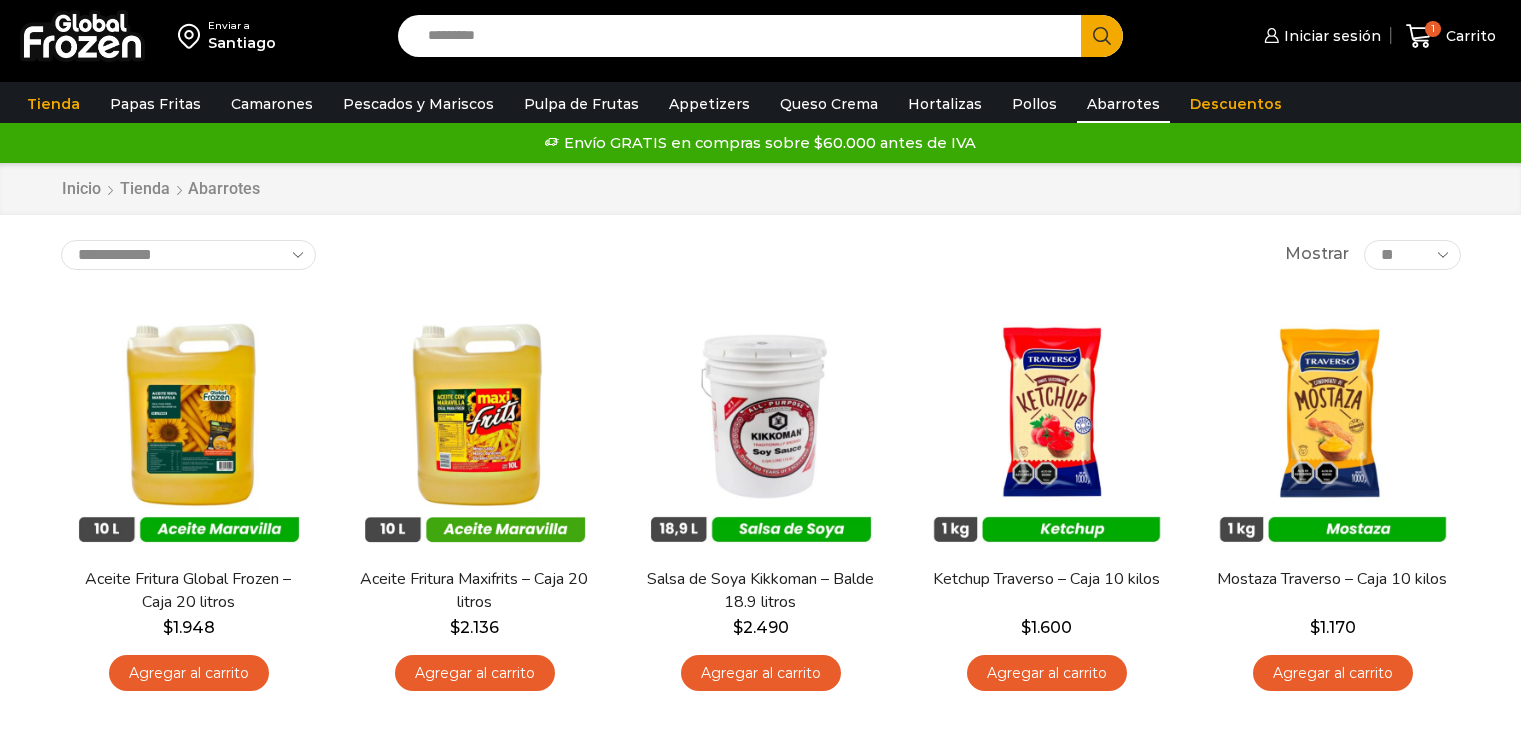 scroll, scrollTop: 0, scrollLeft: 0, axis: both 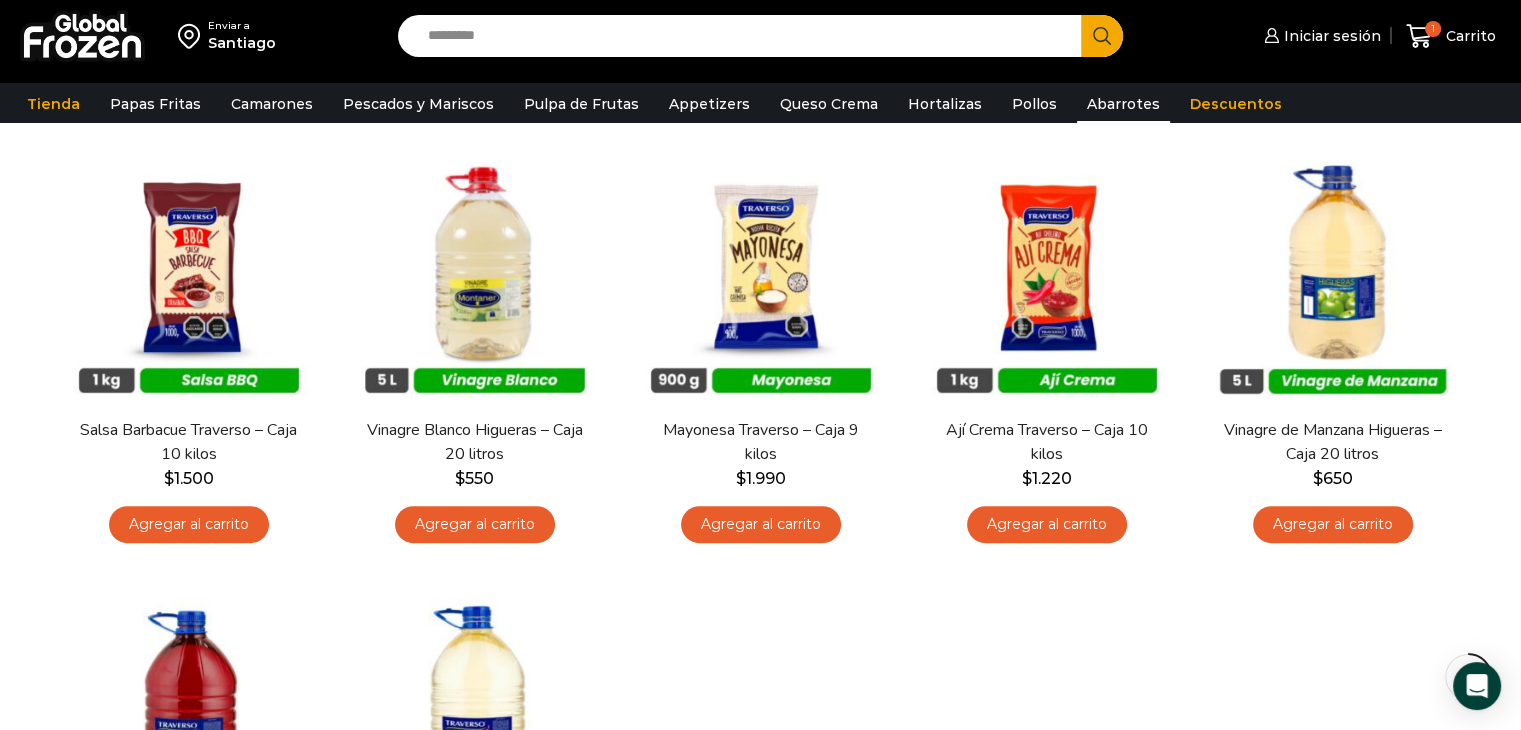 click on "WordPress WooCommerce Themes
Enviar a
Santiago
Search input
Search
Iniciar sesión" at bounding box center (760, 500) 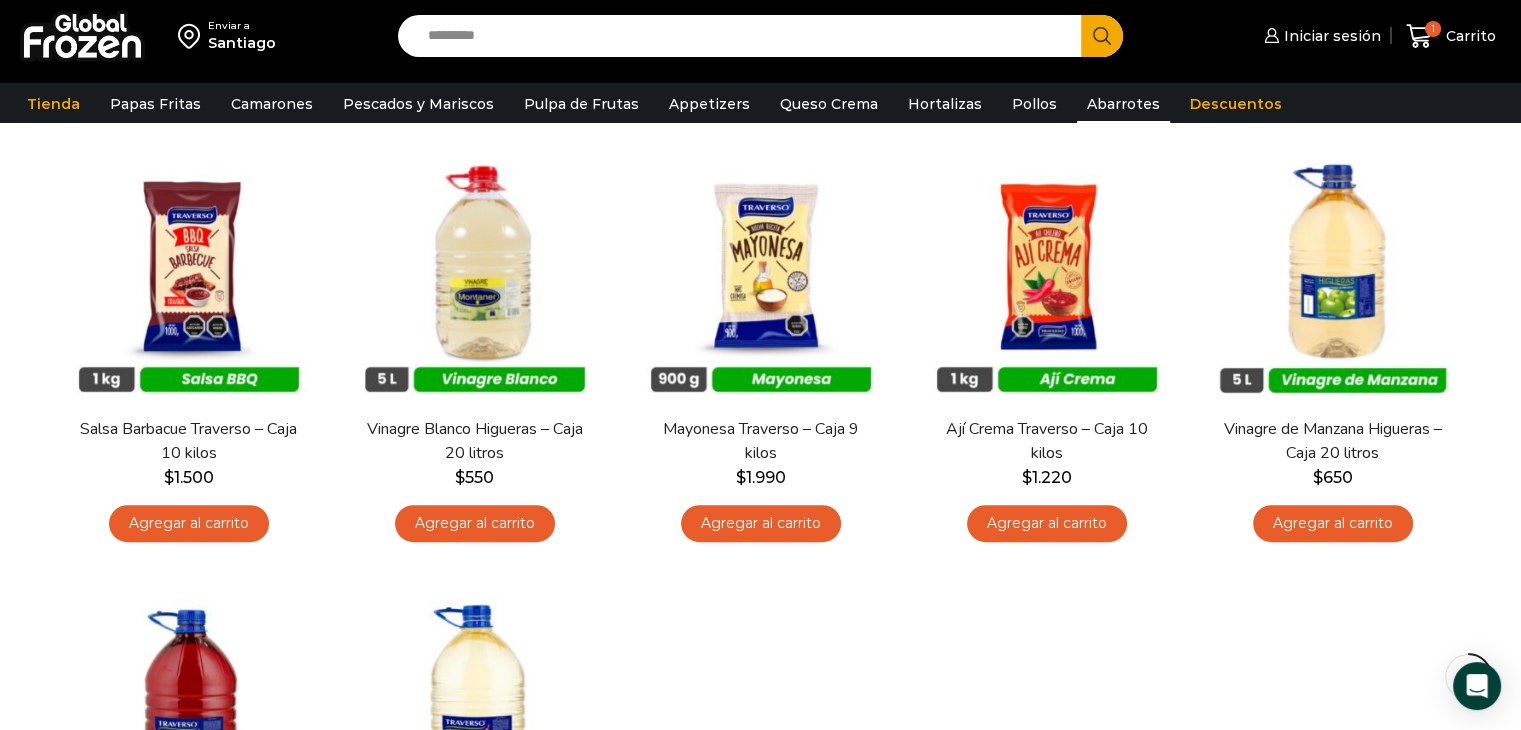 scroll, scrollTop: 619, scrollLeft: 0, axis: vertical 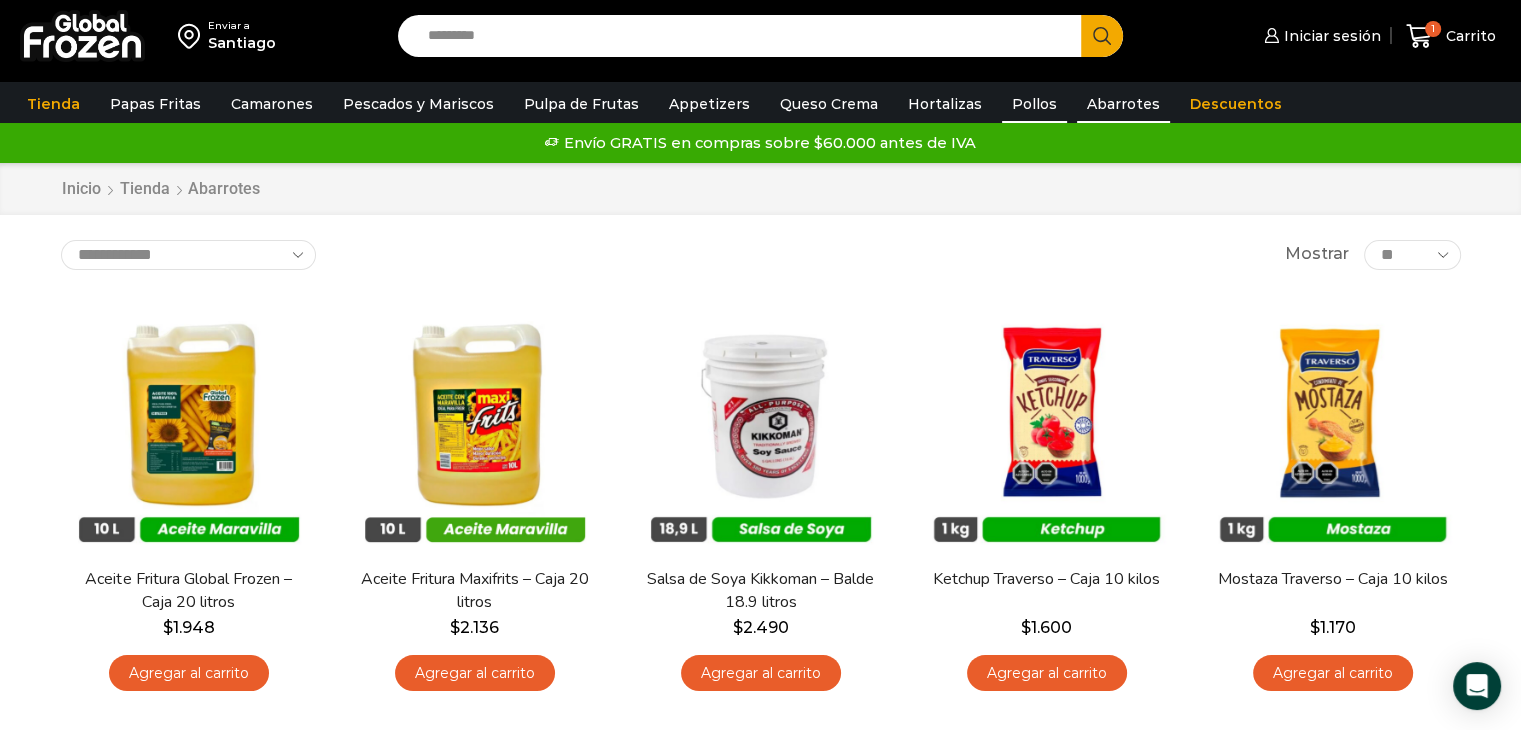 click on "Pollos" at bounding box center (1034, 104) 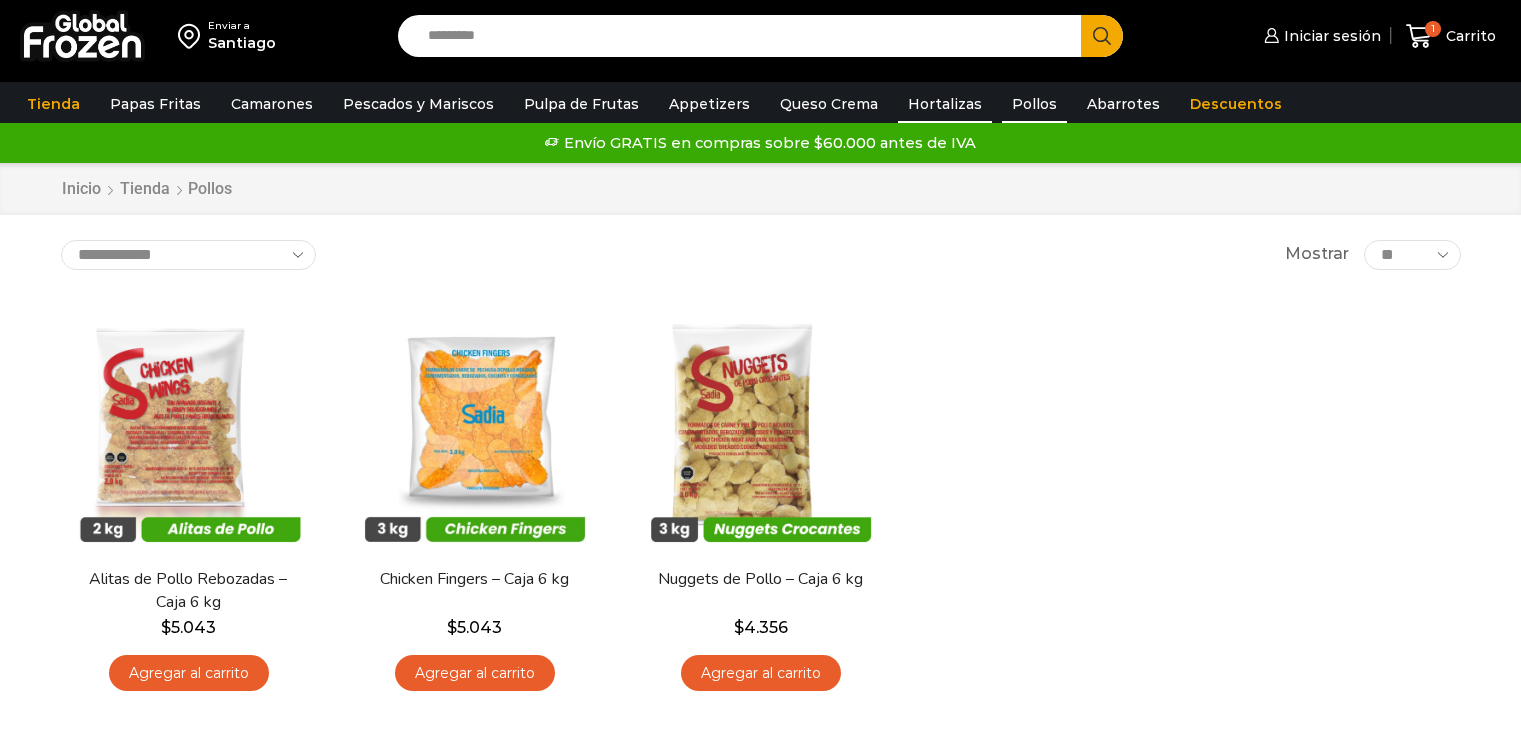 scroll, scrollTop: 0, scrollLeft: 0, axis: both 